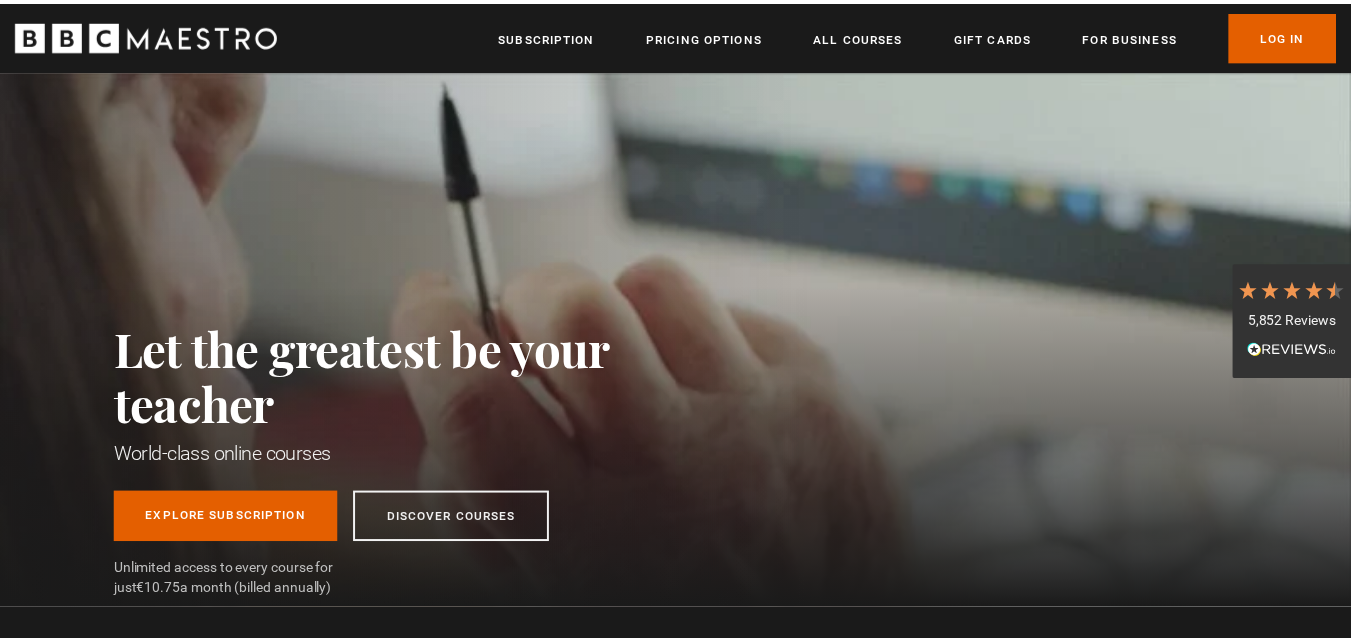 scroll, scrollTop: 0, scrollLeft: 0, axis: both 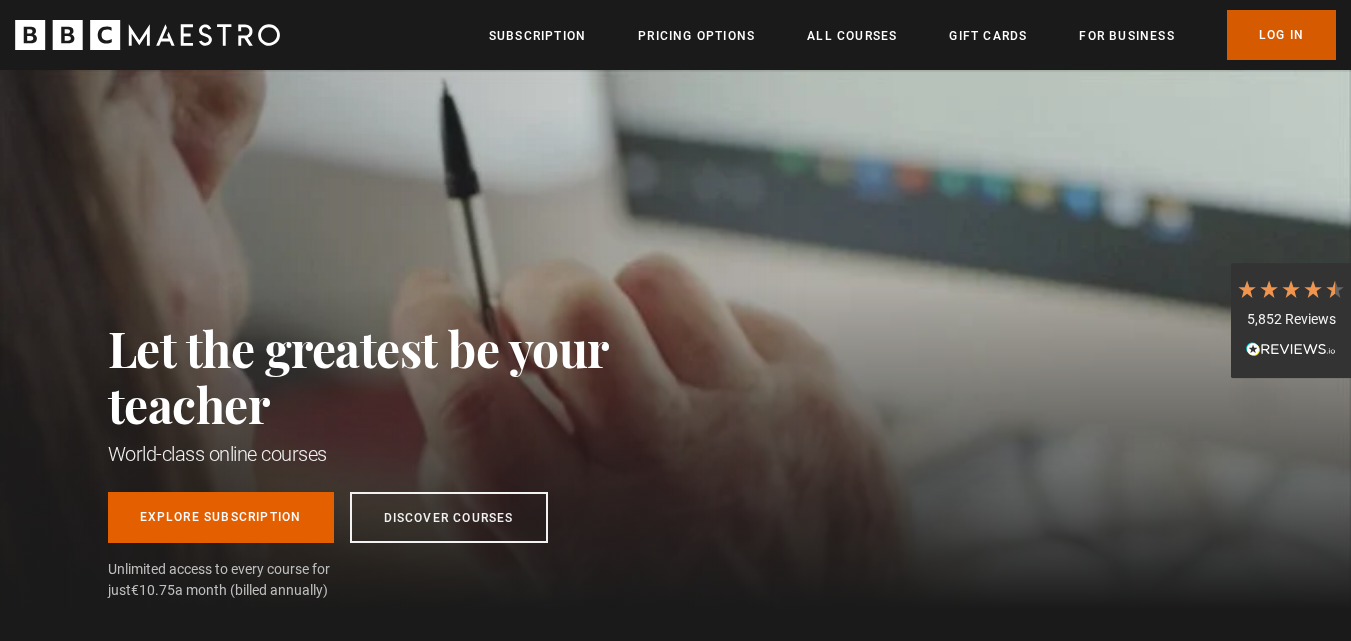 click on "Log In" at bounding box center [1281, 35] 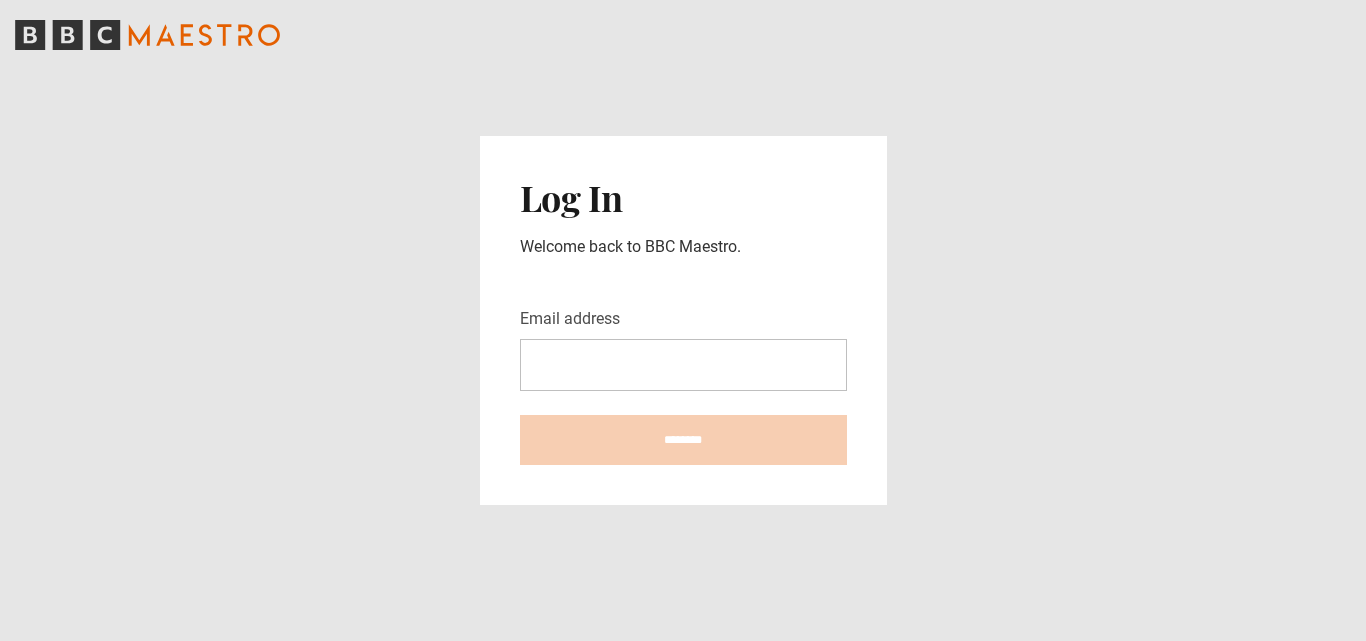 scroll, scrollTop: 0, scrollLeft: 0, axis: both 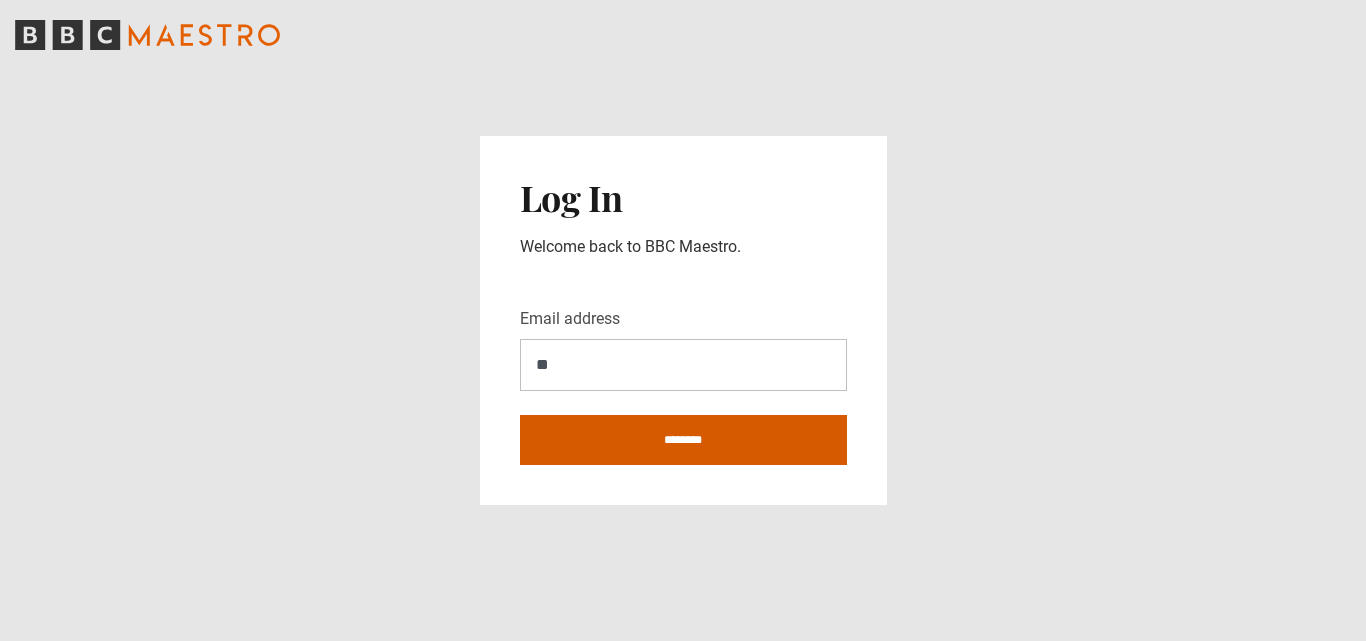 type on "**********" 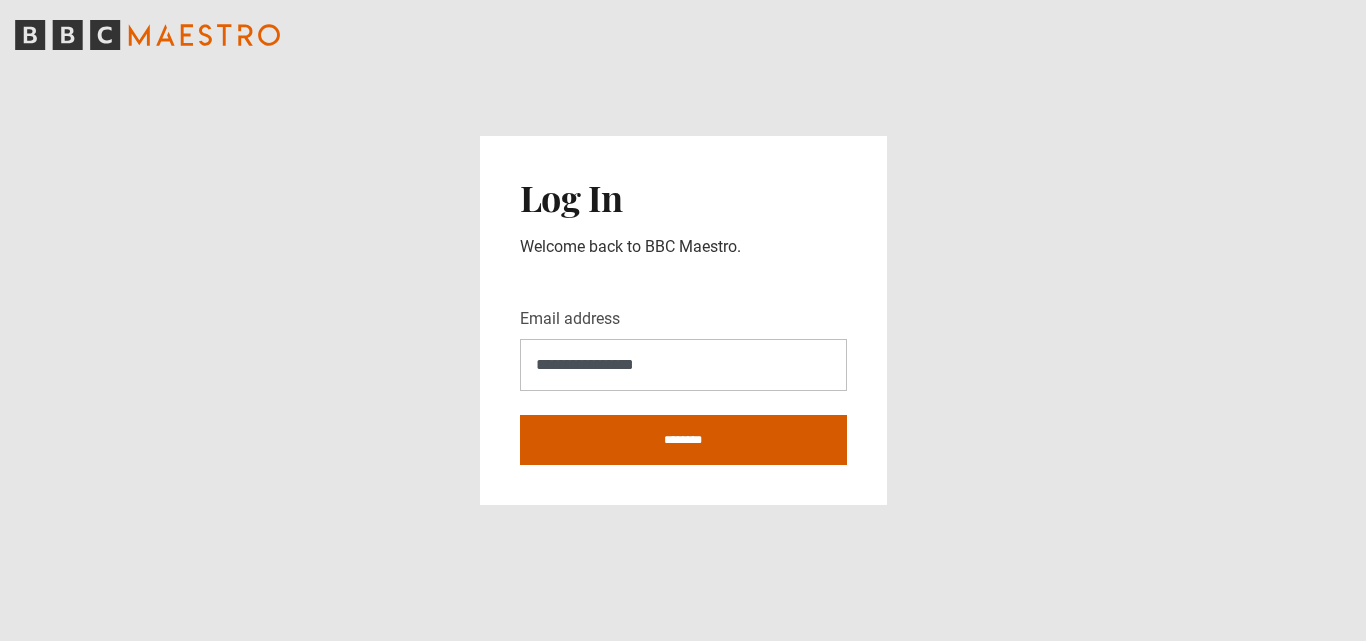 click on "********" at bounding box center [683, 440] 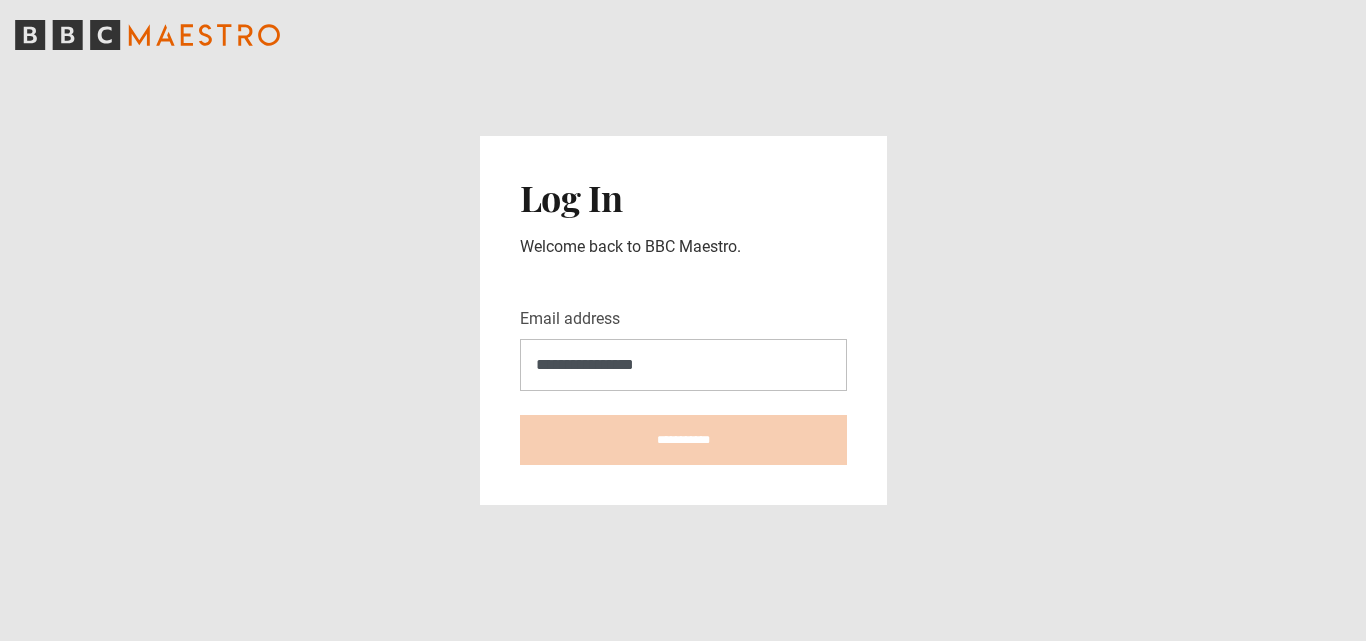 type on "**********" 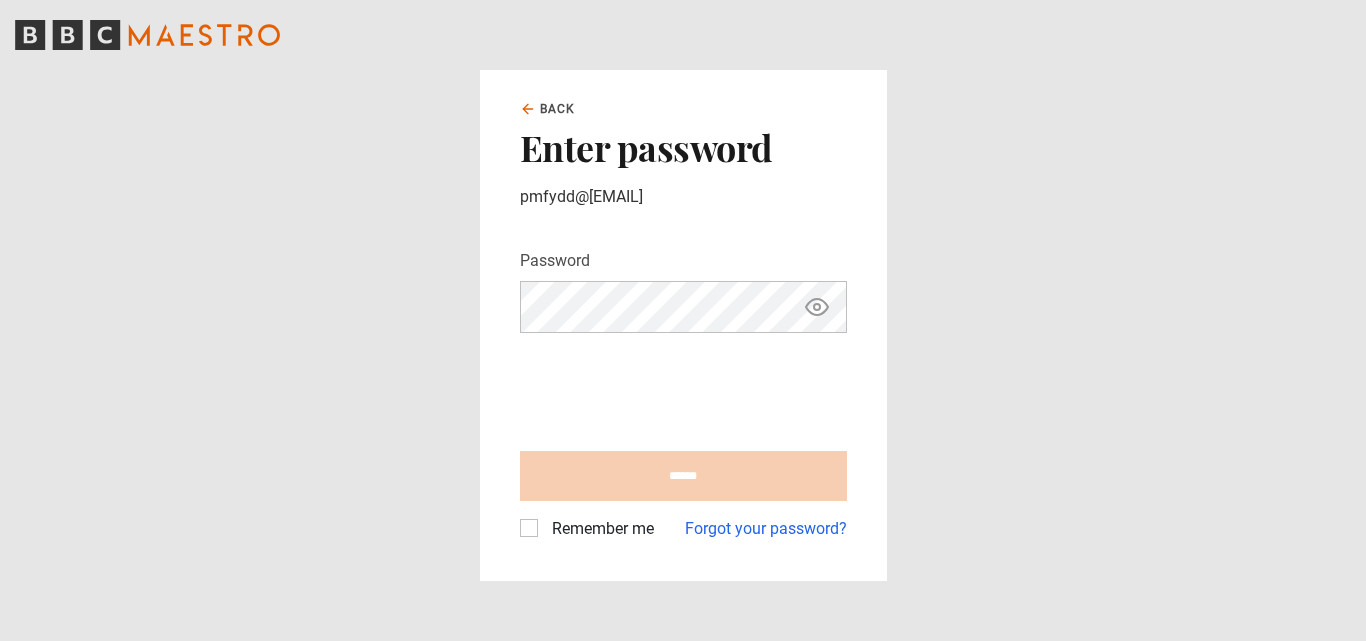 scroll, scrollTop: 0, scrollLeft: 0, axis: both 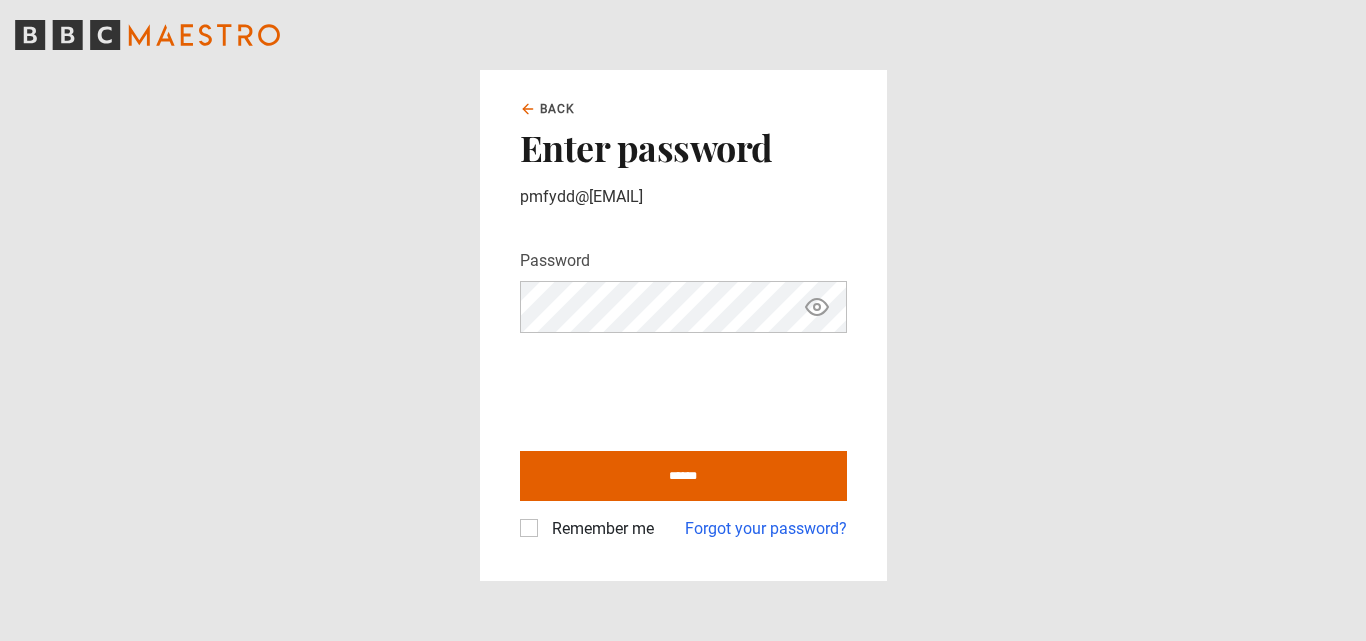 click on "******" at bounding box center (683, 476) 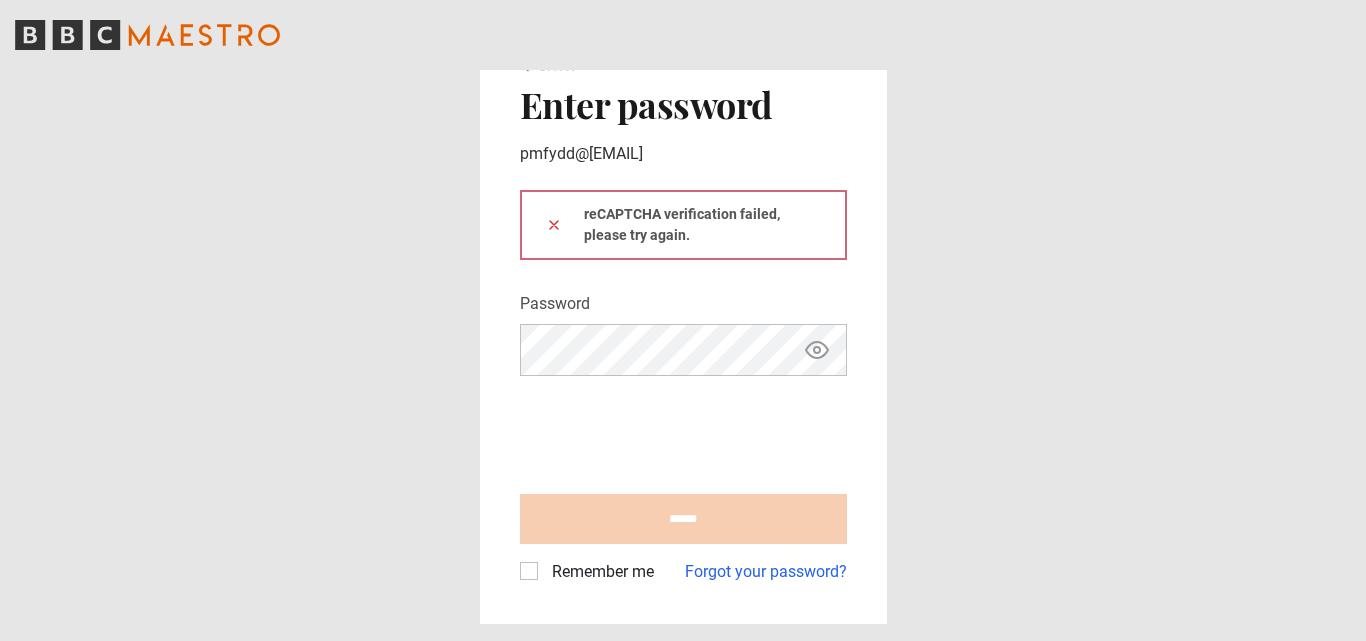 scroll, scrollTop: 0, scrollLeft: 0, axis: both 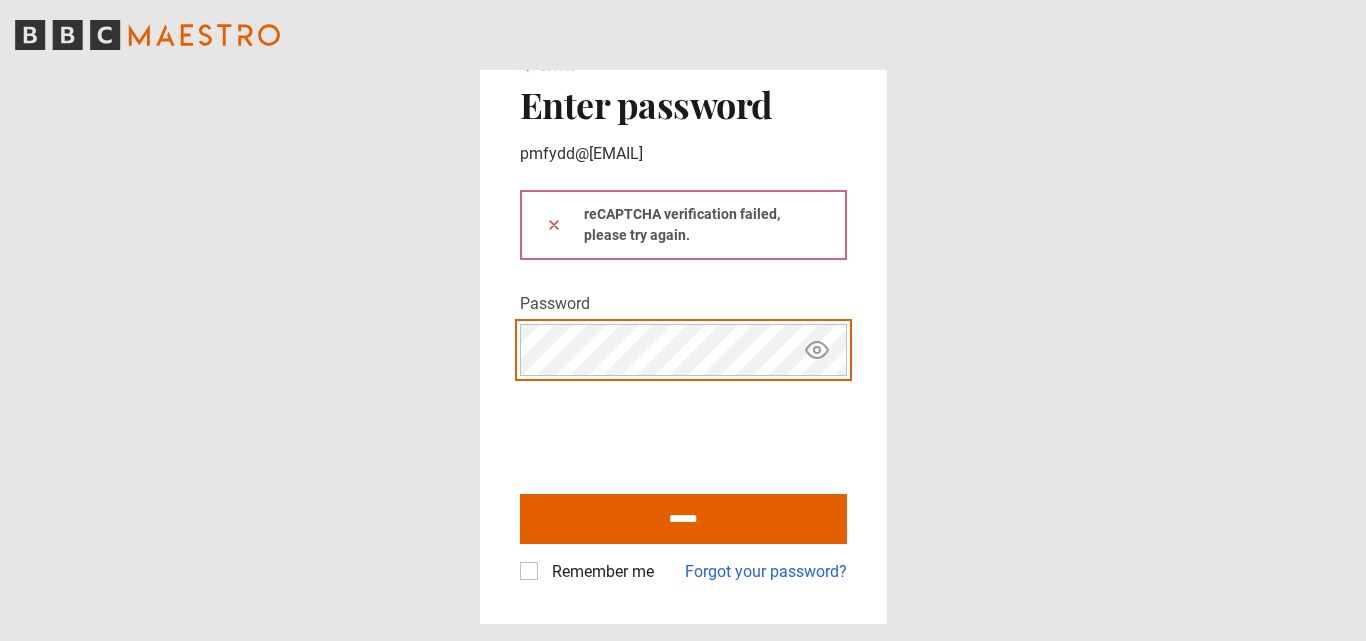 click at bounding box center (554, 224) 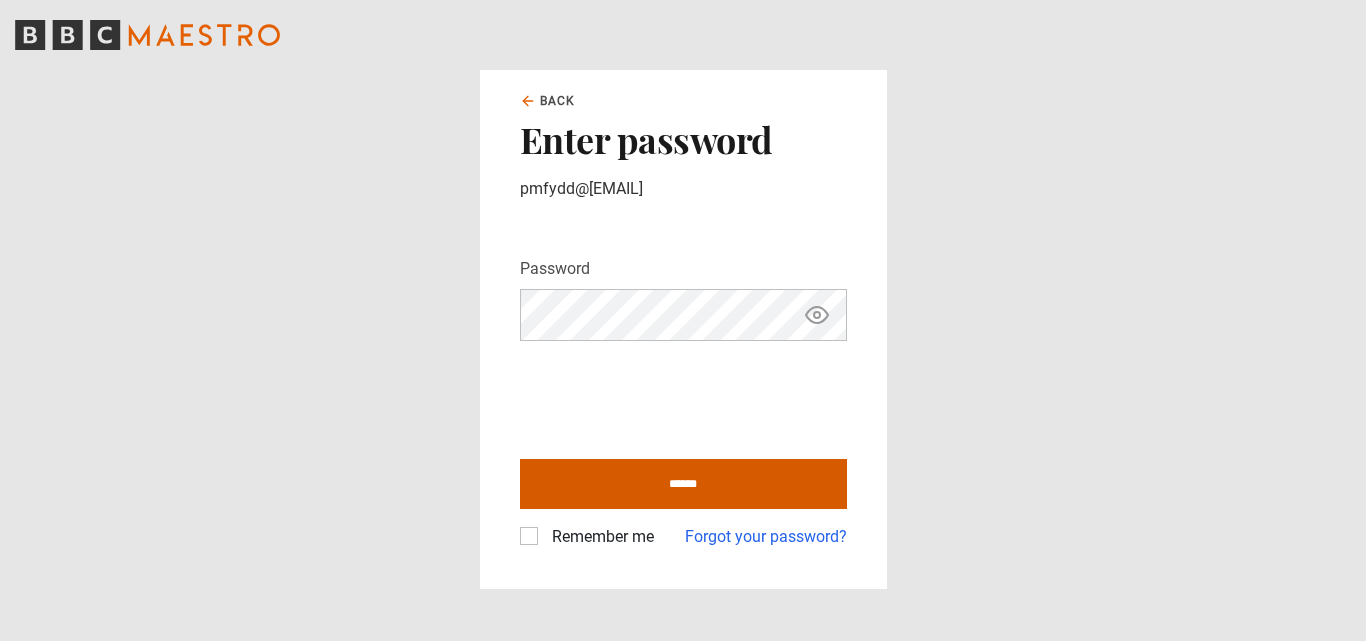click on "******" at bounding box center (683, 484) 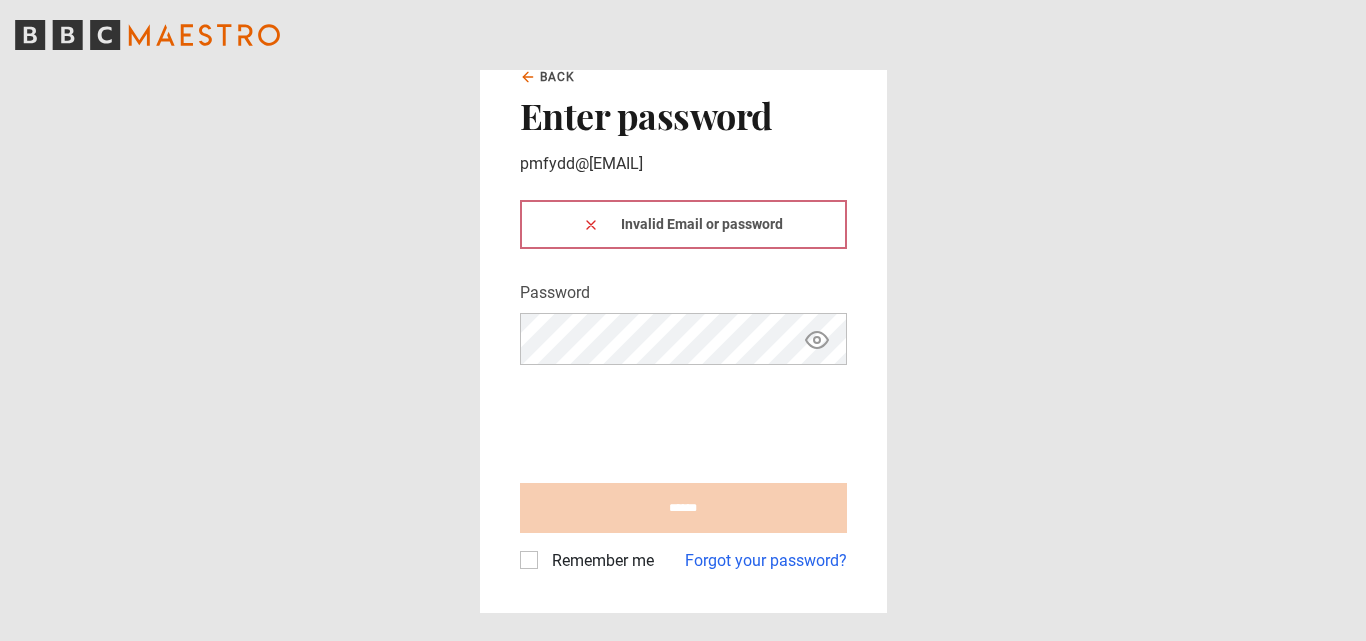 scroll, scrollTop: 0, scrollLeft: 0, axis: both 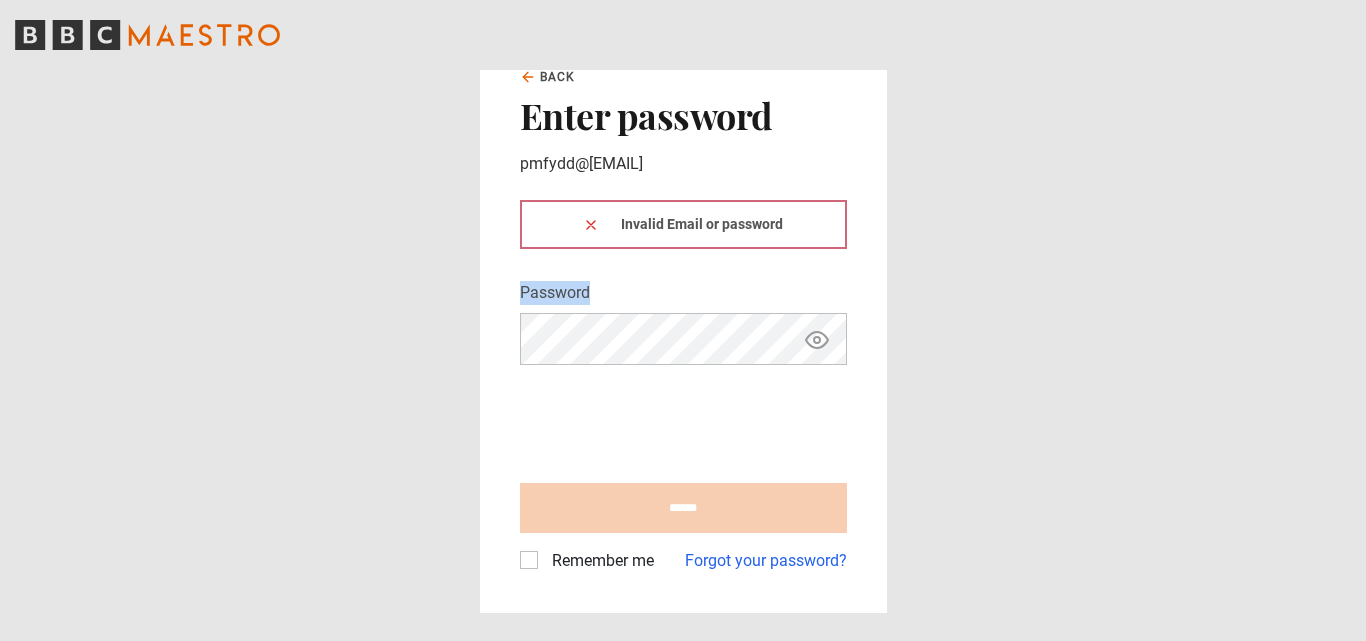 click on "Invalid Email or password" at bounding box center (683, 224) 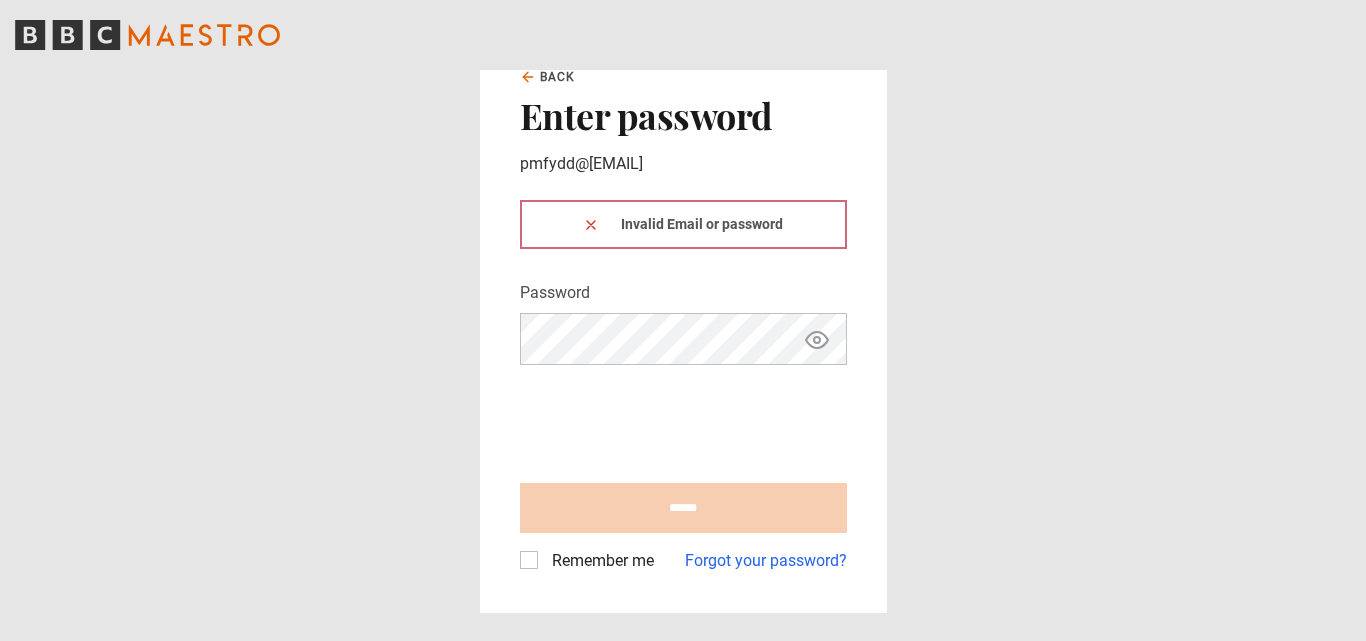 click on "Invalid Email or password" at bounding box center [683, 224] 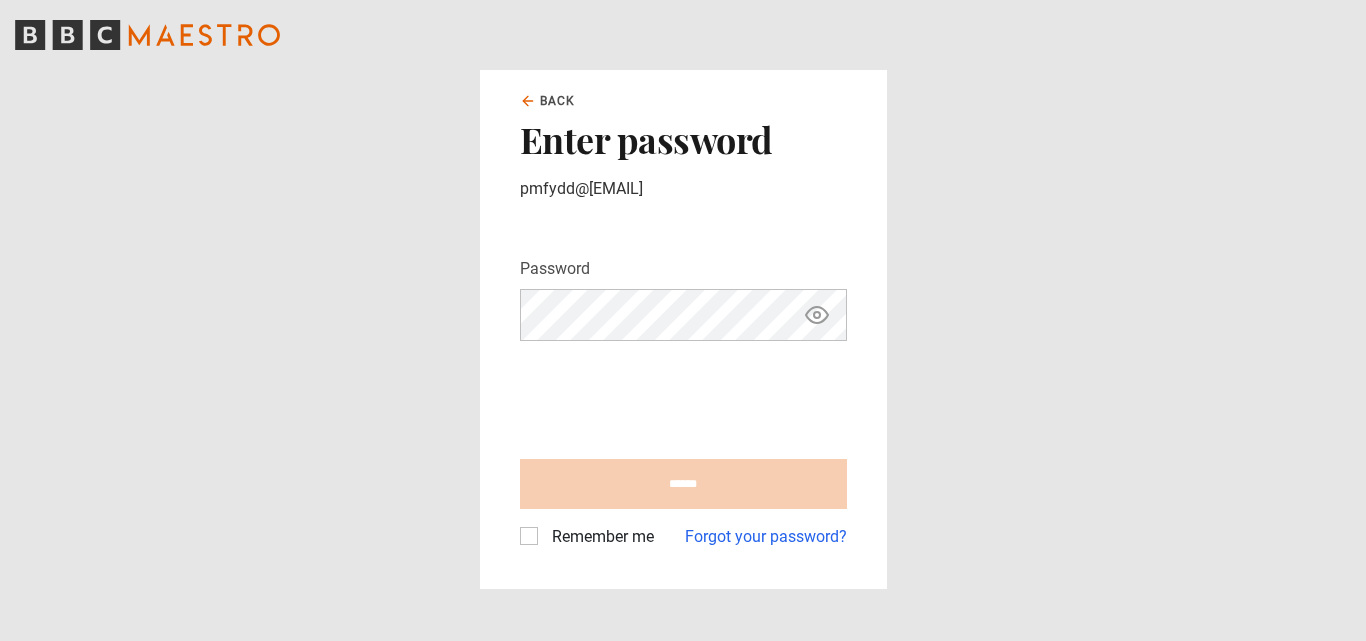 click 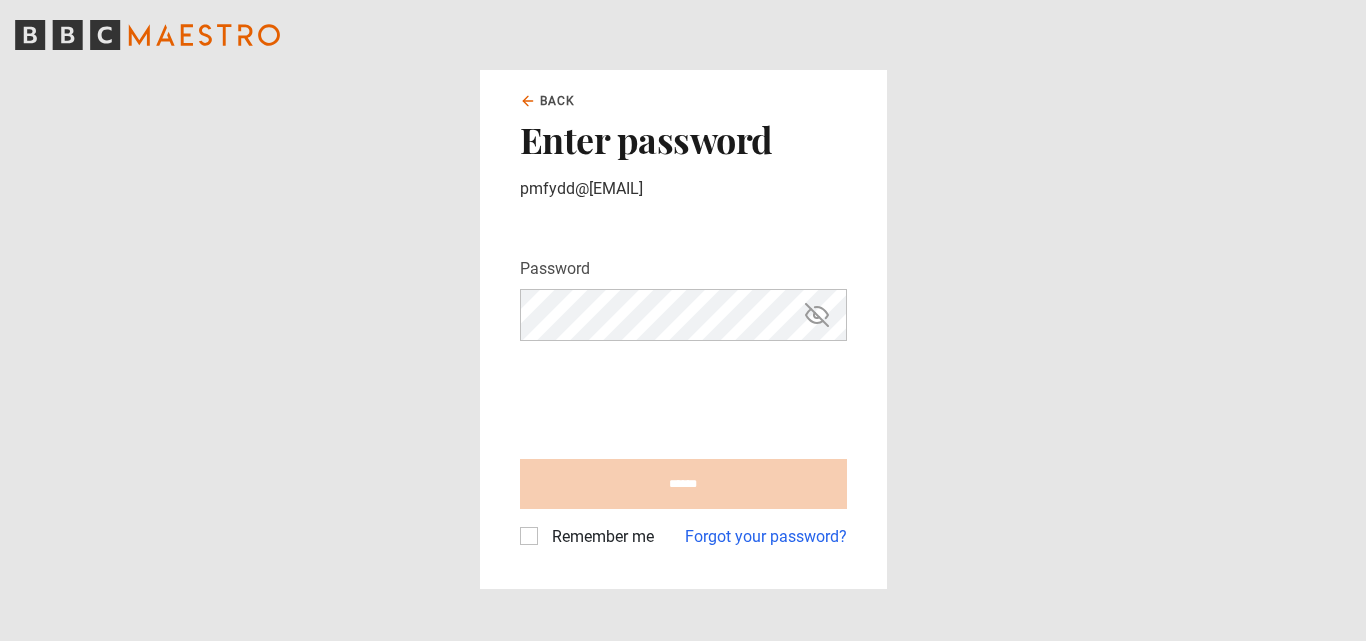 click 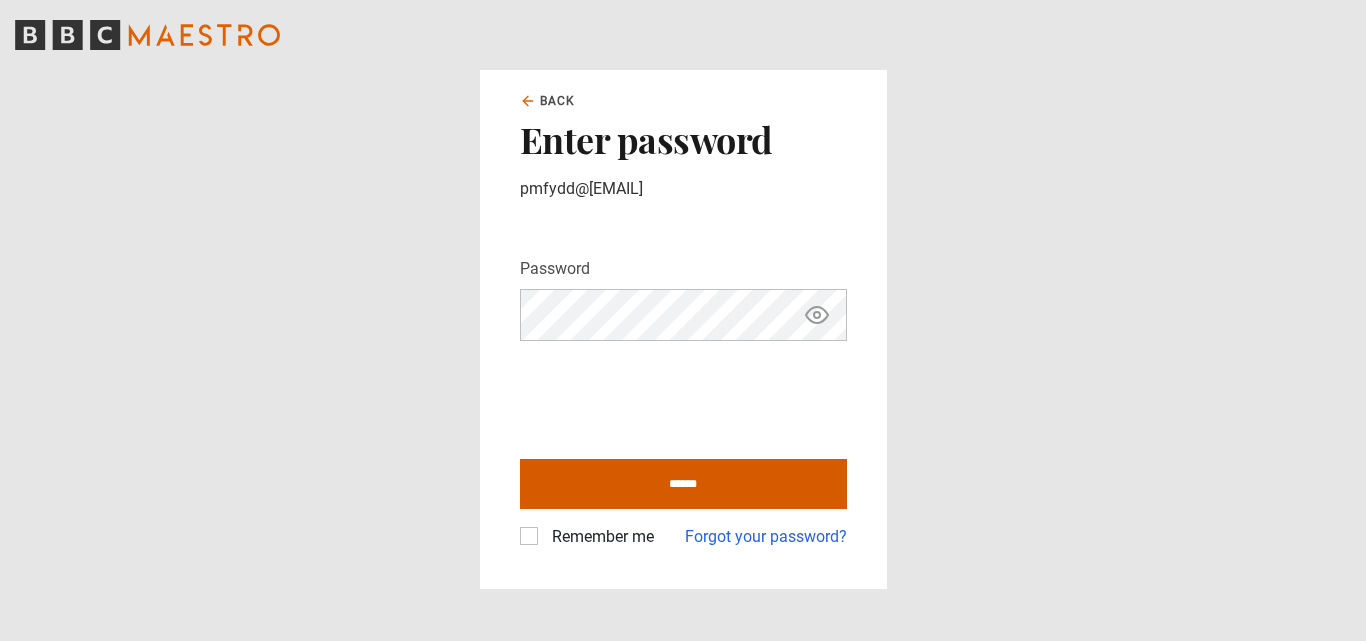 click on "******" at bounding box center [683, 484] 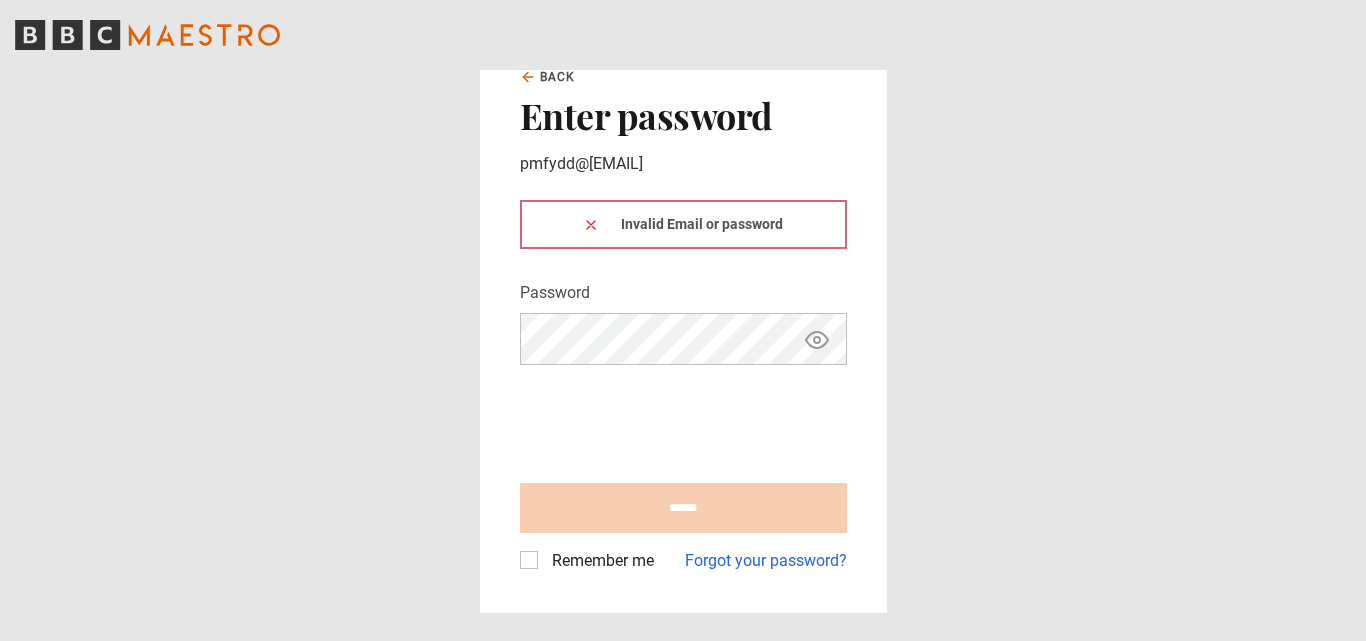 scroll, scrollTop: 0, scrollLeft: 0, axis: both 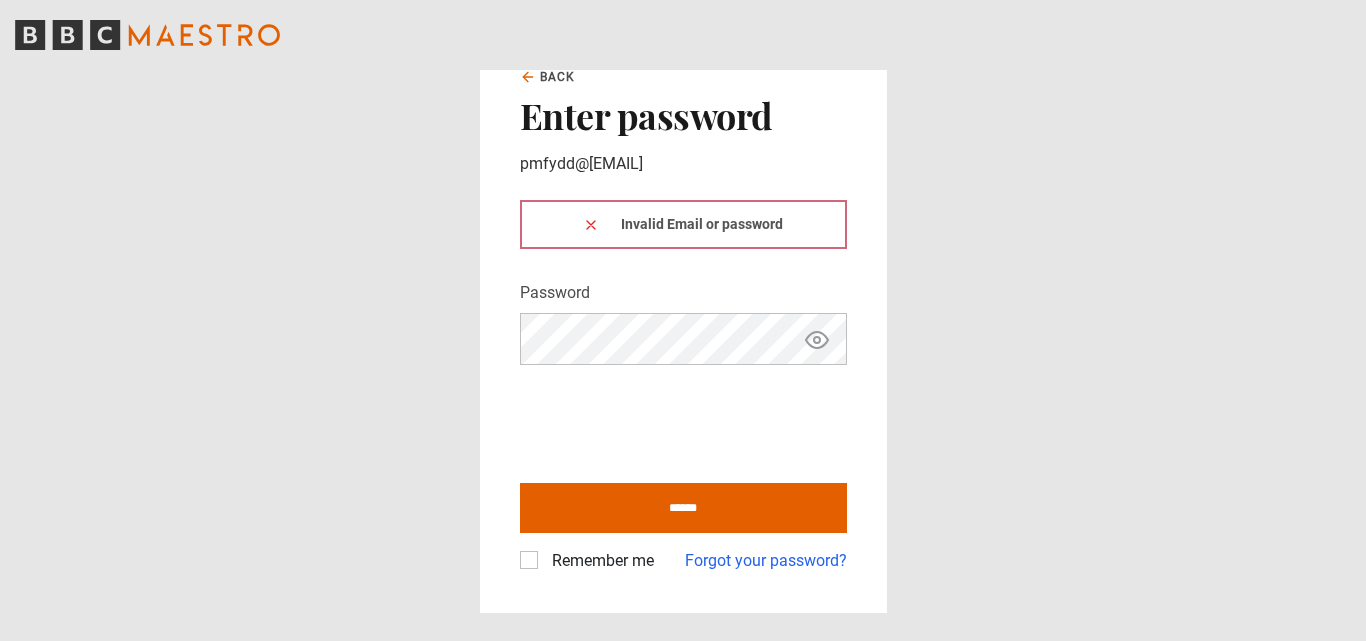 click on "Remember me" at bounding box center (599, 561) 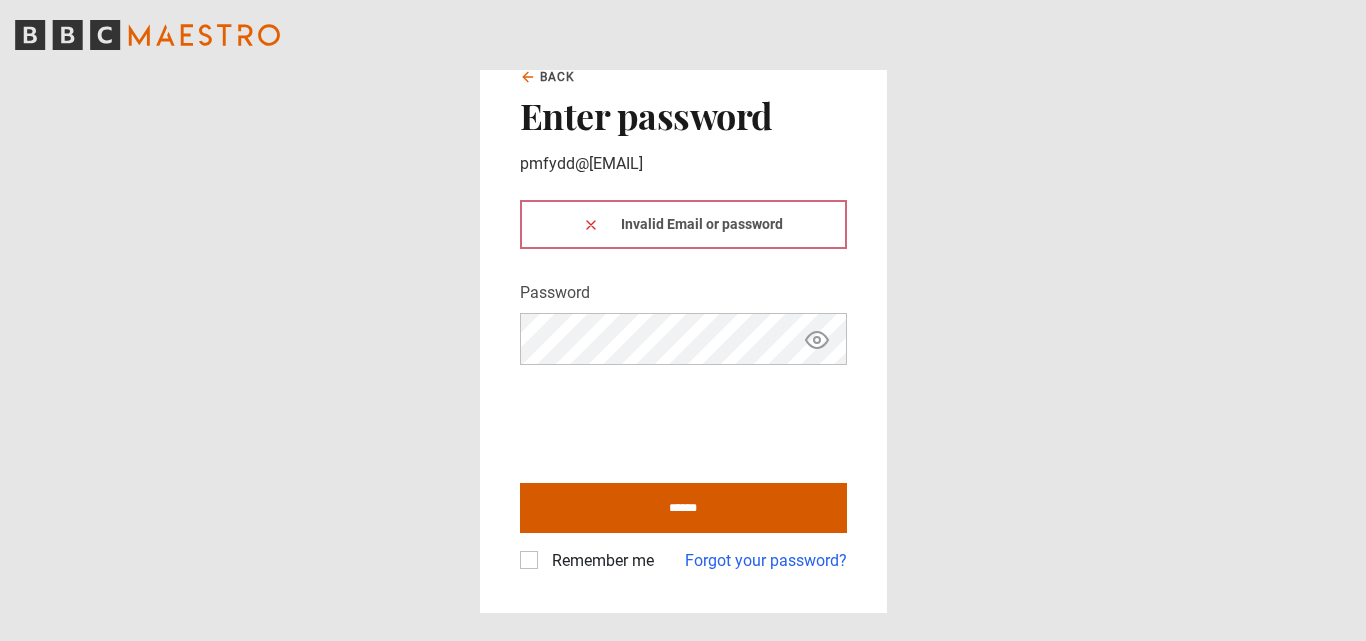click on "******" at bounding box center (683, 508) 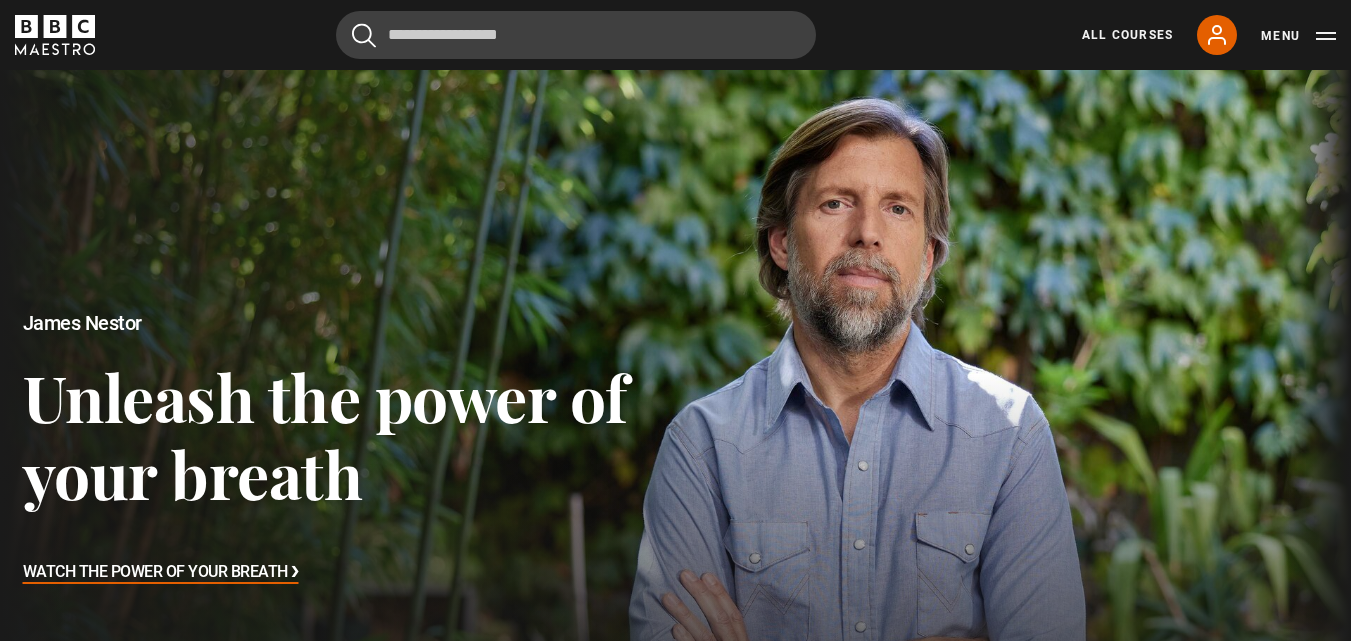 scroll, scrollTop: 0, scrollLeft: 0, axis: both 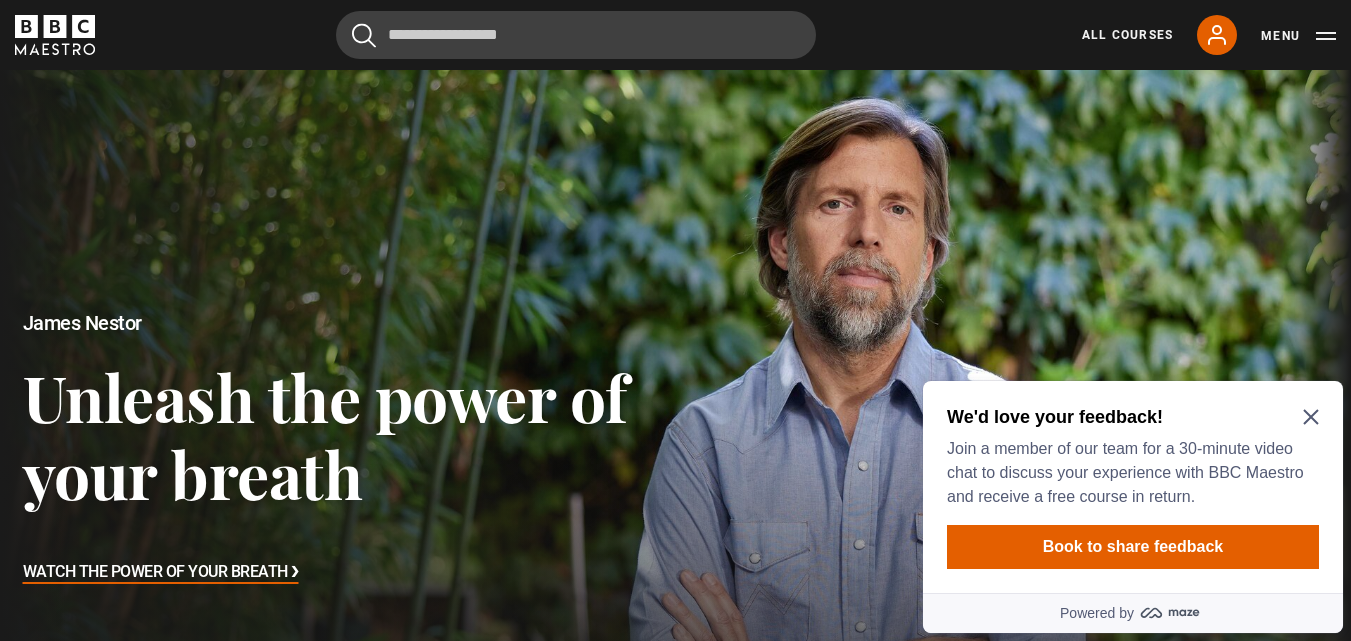 click 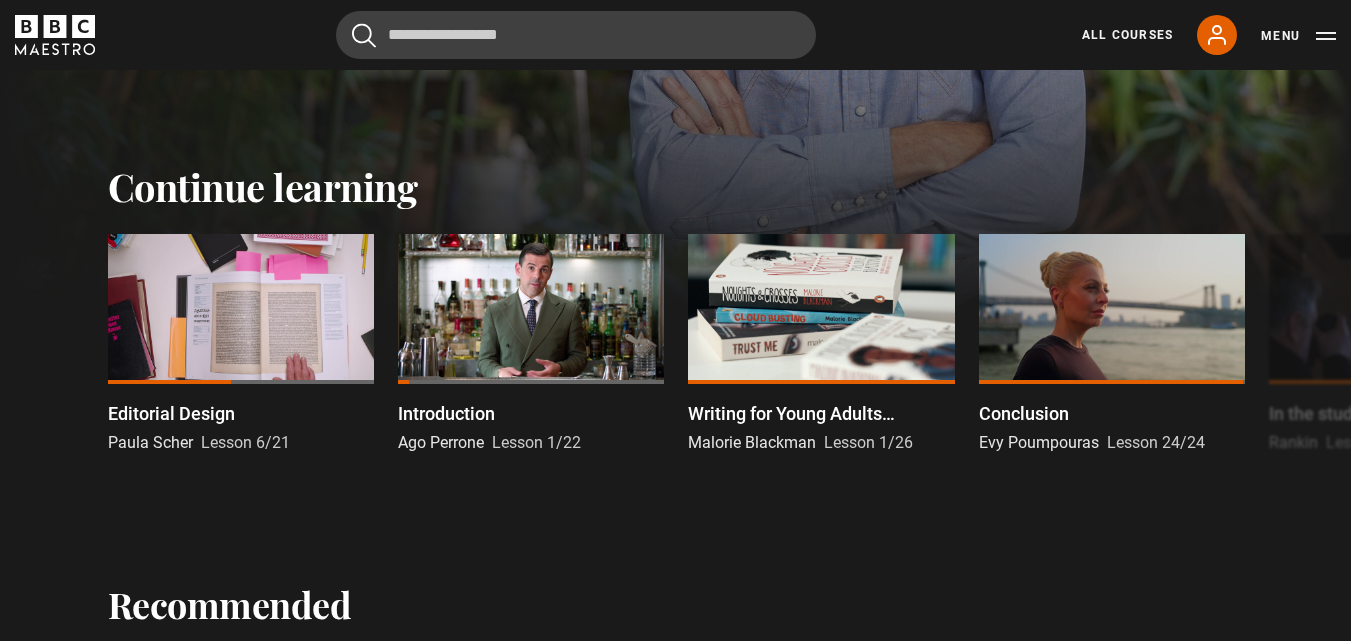 scroll, scrollTop: 520, scrollLeft: 0, axis: vertical 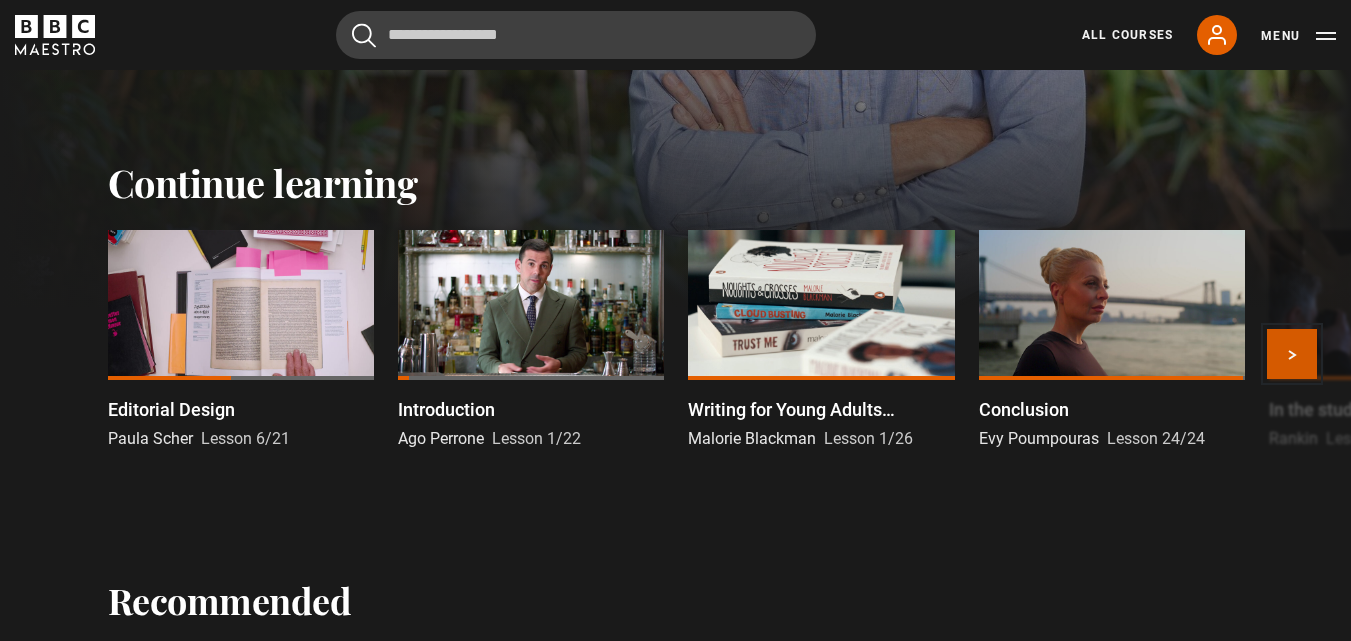 click on "Next" at bounding box center [1292, 354] 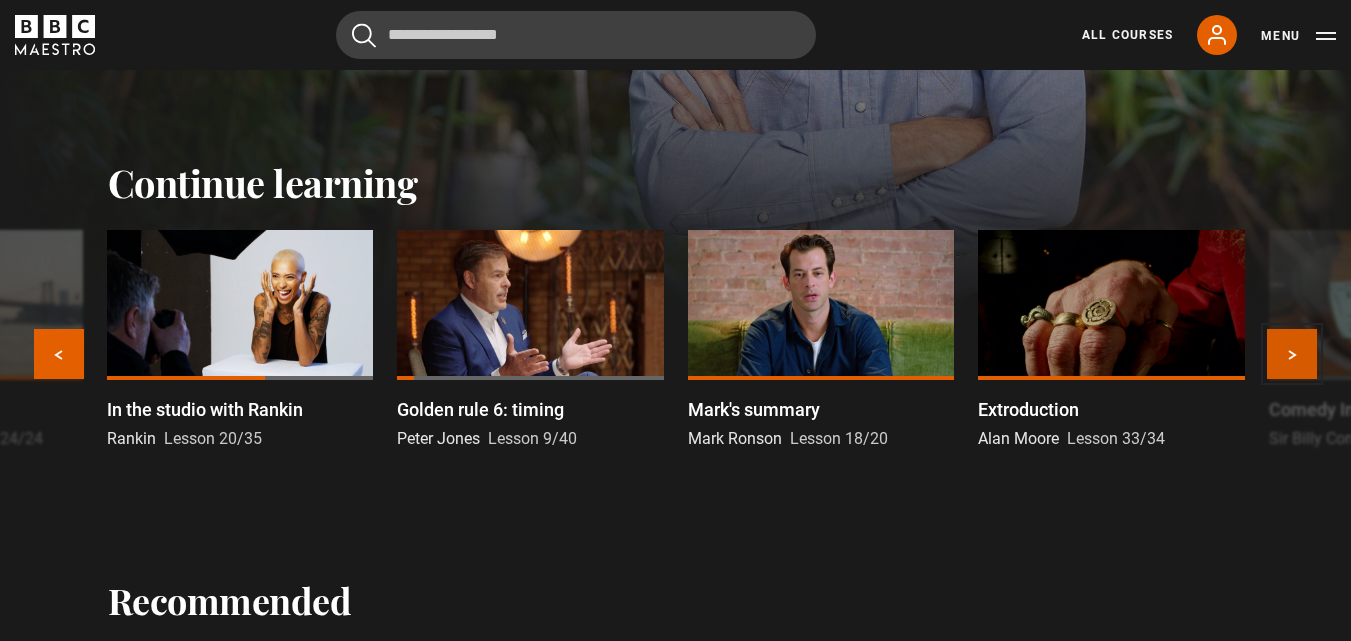 click on "Next" at bounding box center [1292, 354] 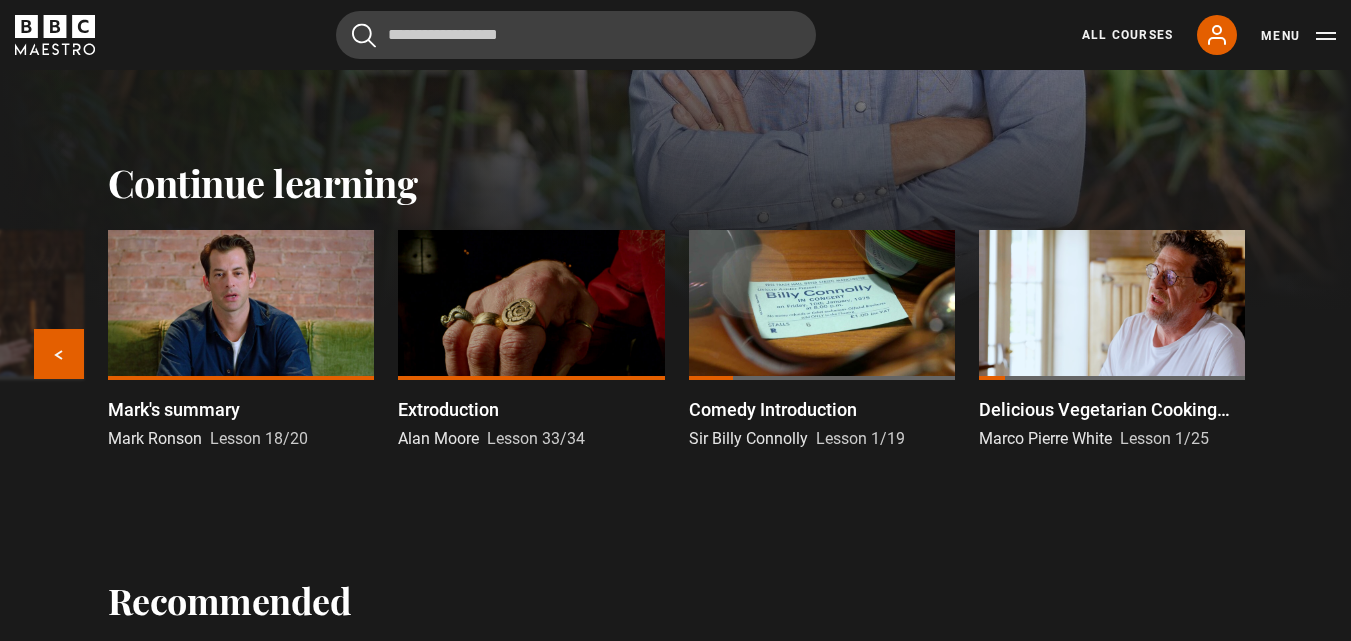 click on "Editorial Design
Paula Scher
Lesson 6/21
Introduction
Ago Perrone
Lesson 1/22
Writing for Young Adults Introduction
Malorie Blackman
Lesson 1/26
Conclusion
Evy Poumpouras
Lesson 24/24
In the studio with Rankin
Rankin
Lesson 20/35
Golden rule 6: timing
Peter Jones
Lesson 9/40
Mark's summary
Mark Ronson
Lesson 18/20
Extroduction
Alan Moore
Lesson 33/34
Comedy Introduction
Sir Billy Connolly
Lesson 1/19
Delicious Vegetarian Cooking Introduction
Marco Pierre White
Lesson 1/25
Previous
Next" at bounding box center (676, 360) 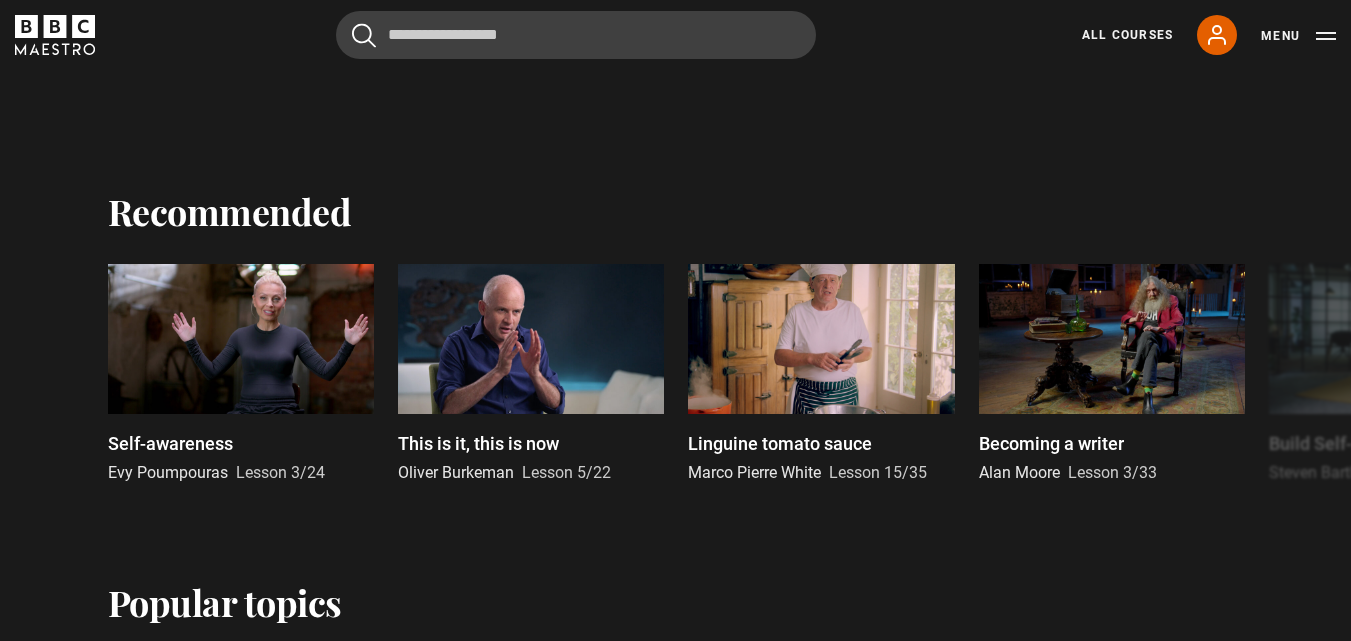 scroll, scrollTop: 920, scrollLeft: 0, axis: vertical 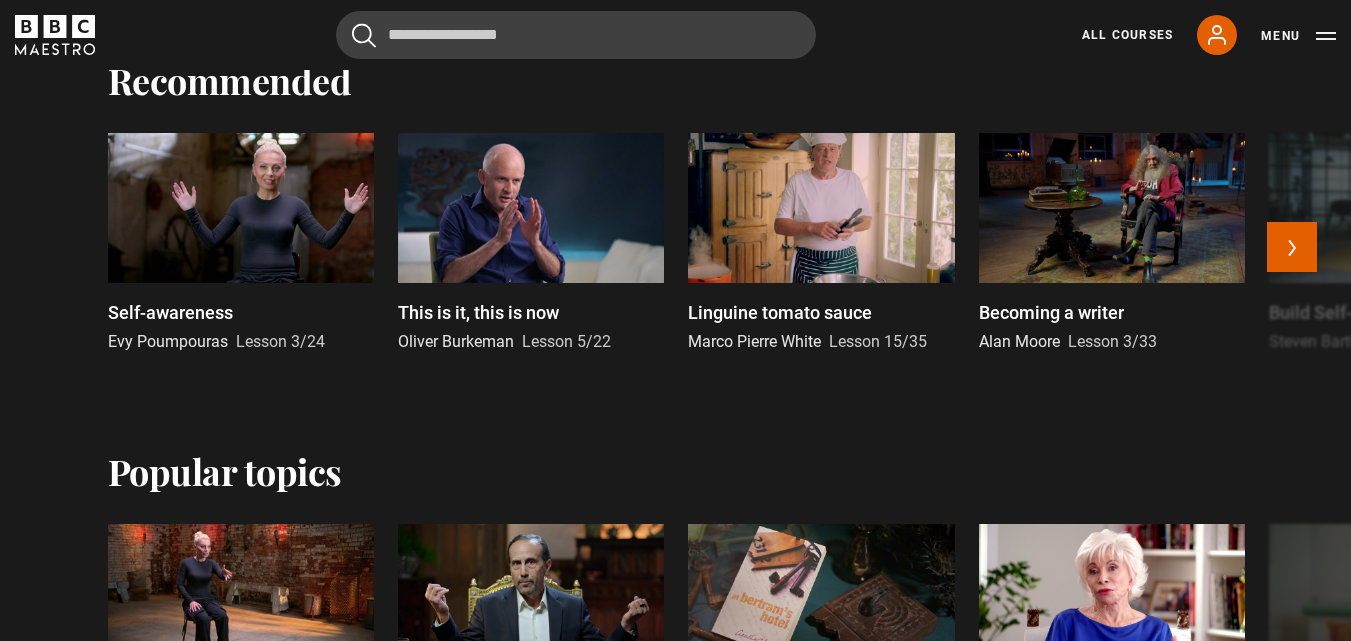 click at bounding box center (241, 208) 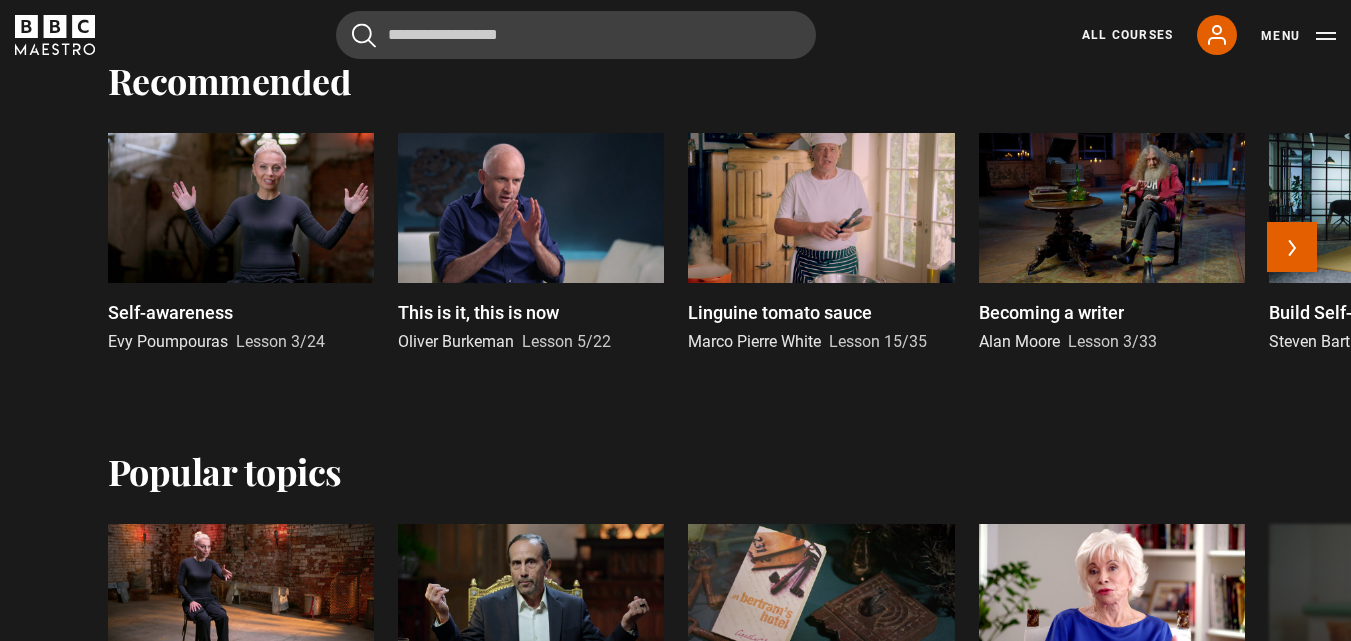 click at bounding box center [241, 208] 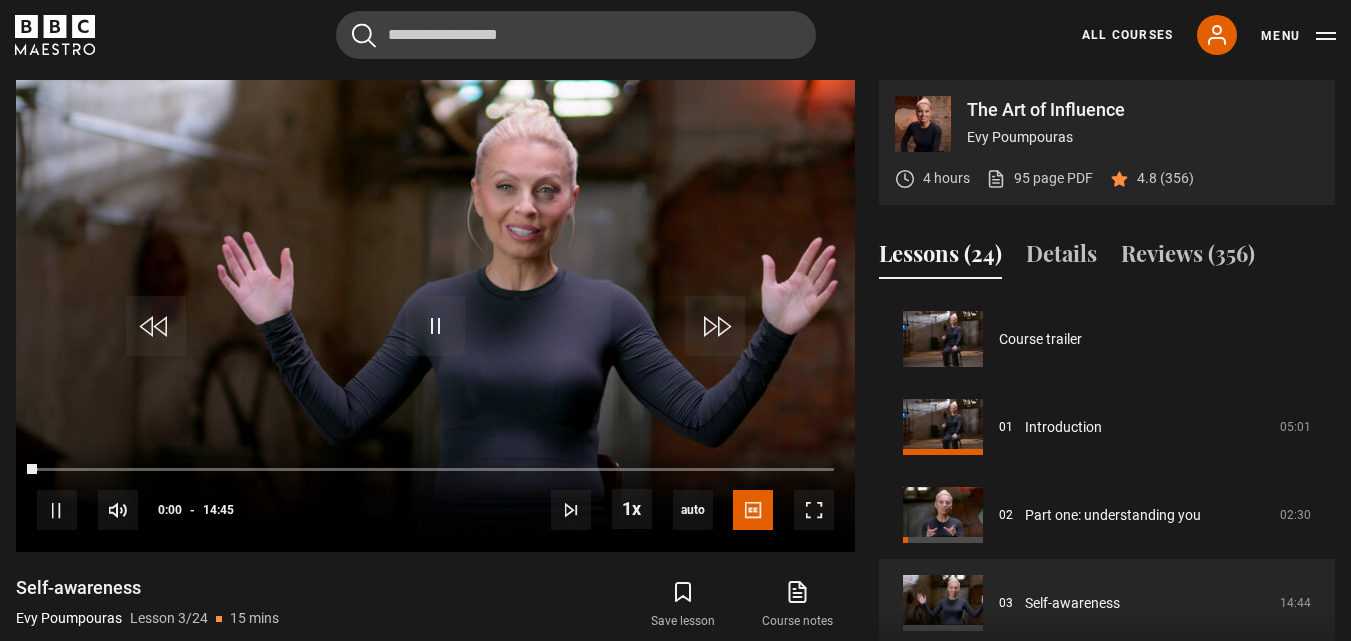 scroll, scrollTop: 828, scrollLeft: 0, axis: vertical 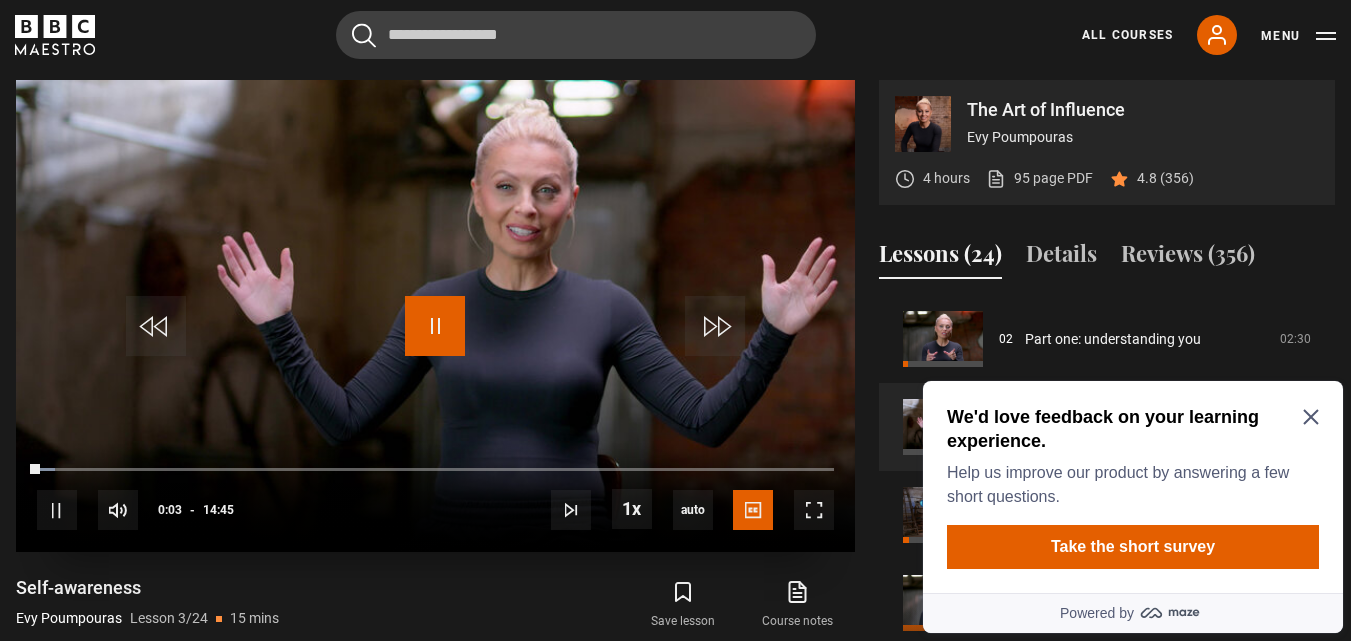 click at bounding box center (435, 326) 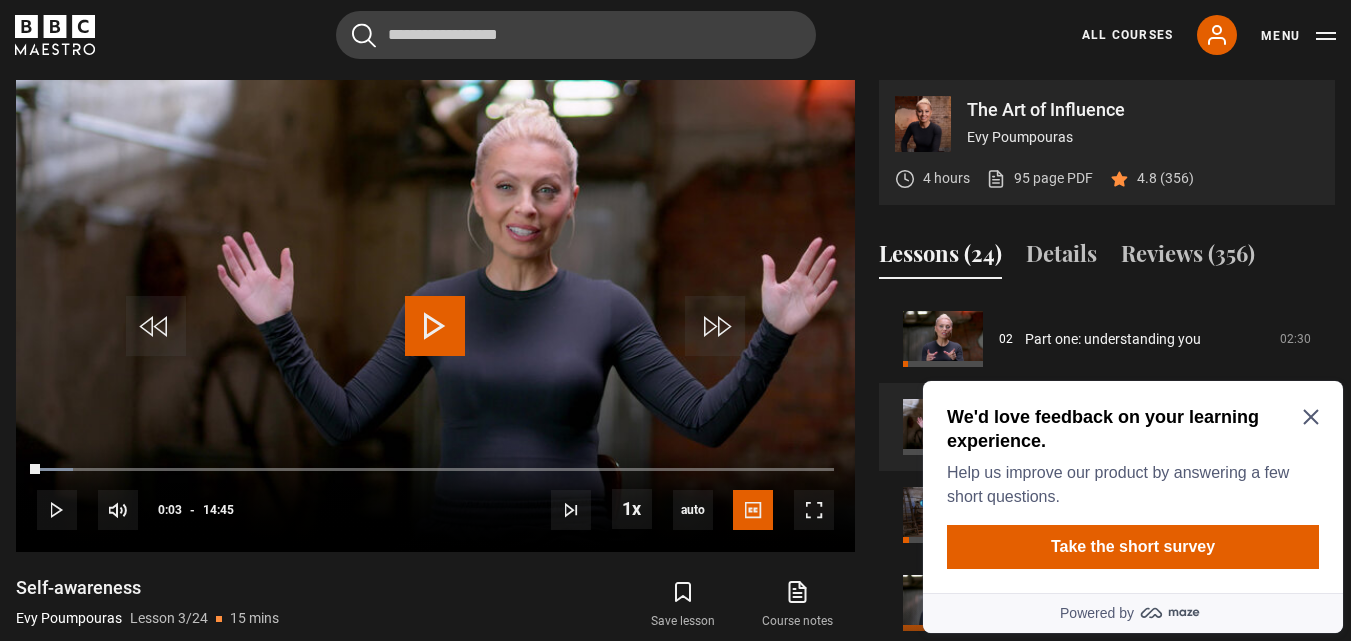 click 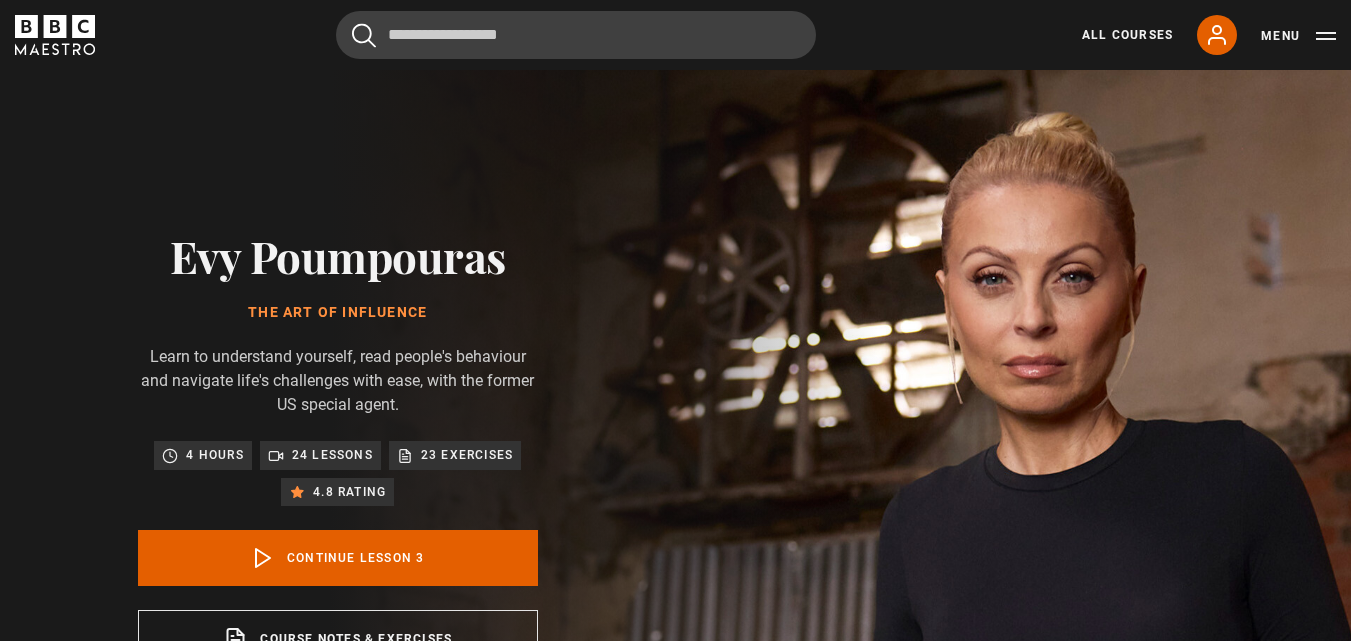 scroll, scrollTop: 0, scrollLeft: 0, axis: both 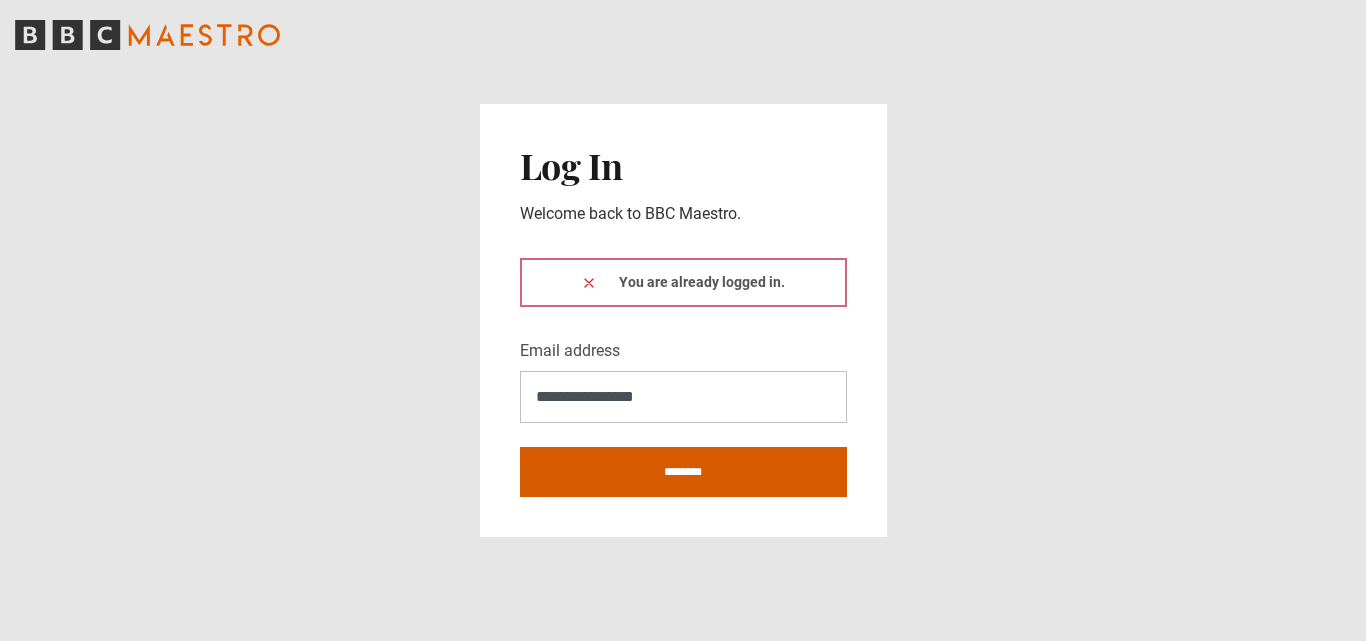 click on "********" at bounding box center [683, 472] 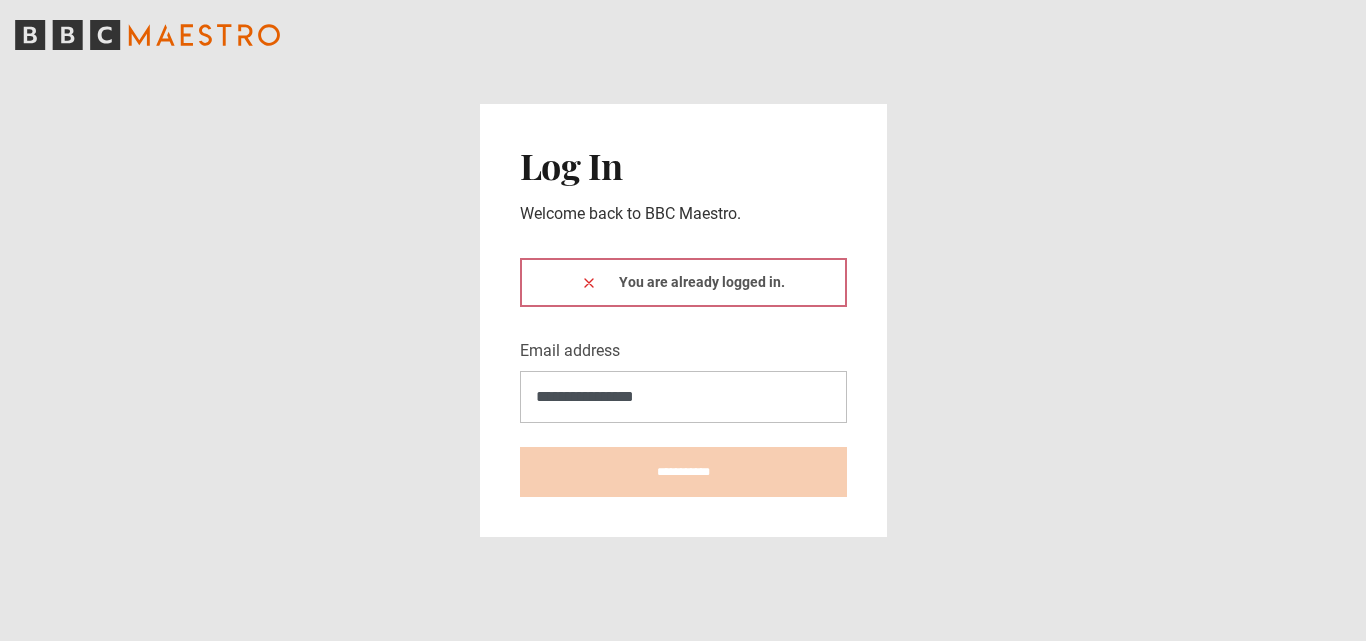 type on "**********" 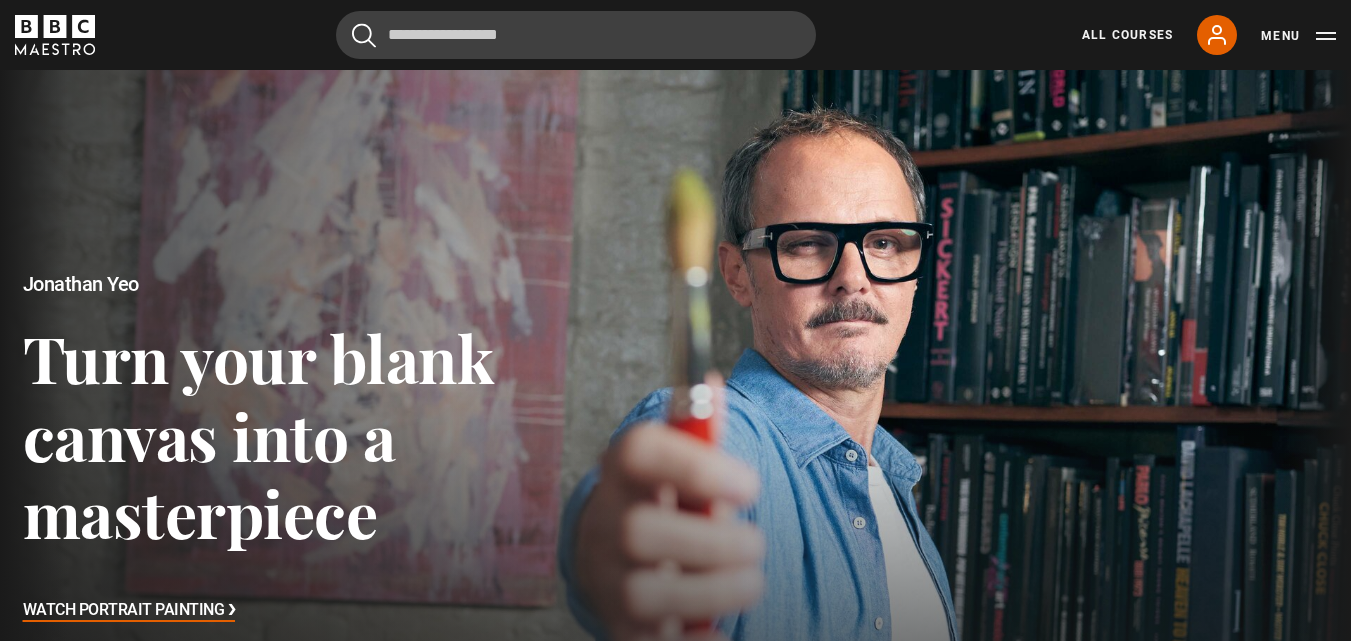 scroll, scrollTop: 0, scrollLeft: 0, axis: both 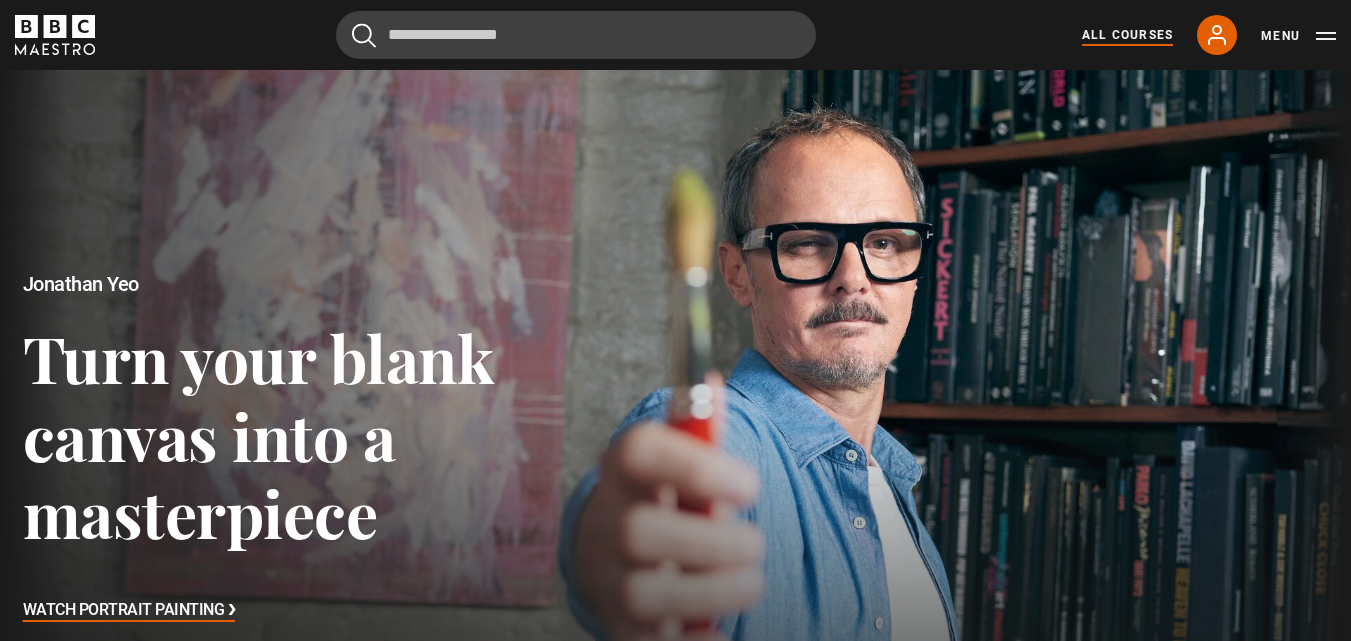 click on "All Courses" at bounding box center [1127, 35] 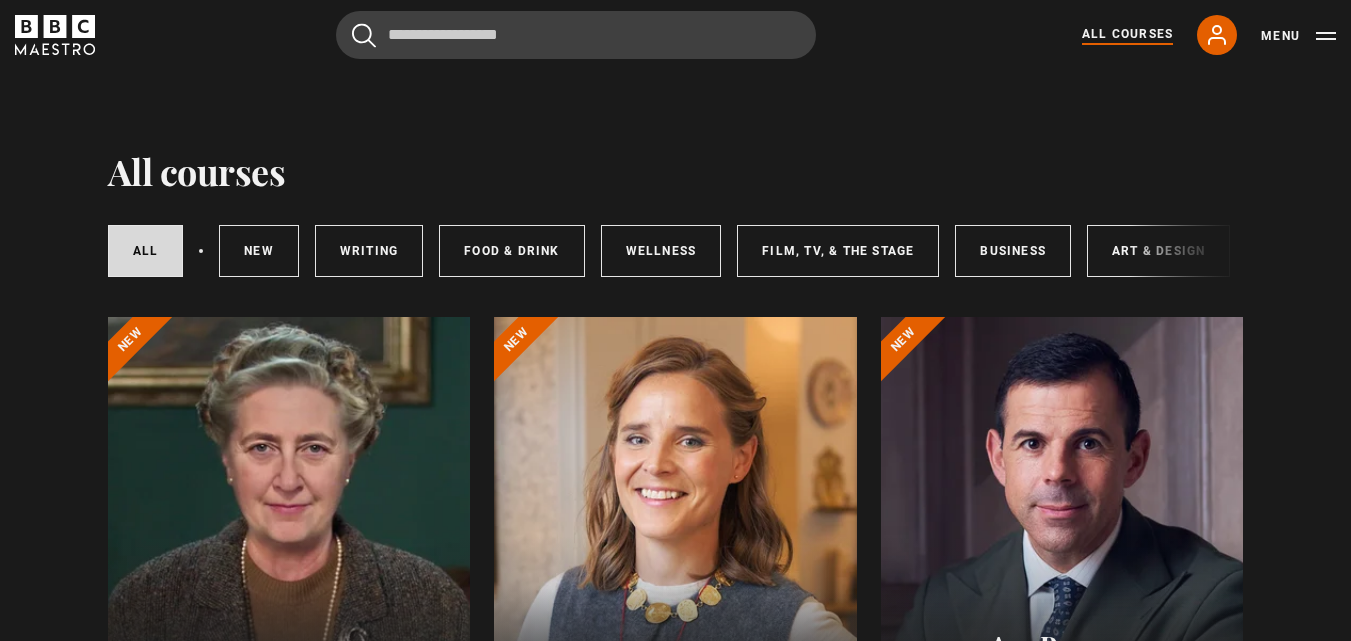 scroll, scrollTop: 0, scrollLeft: 0, axis: both 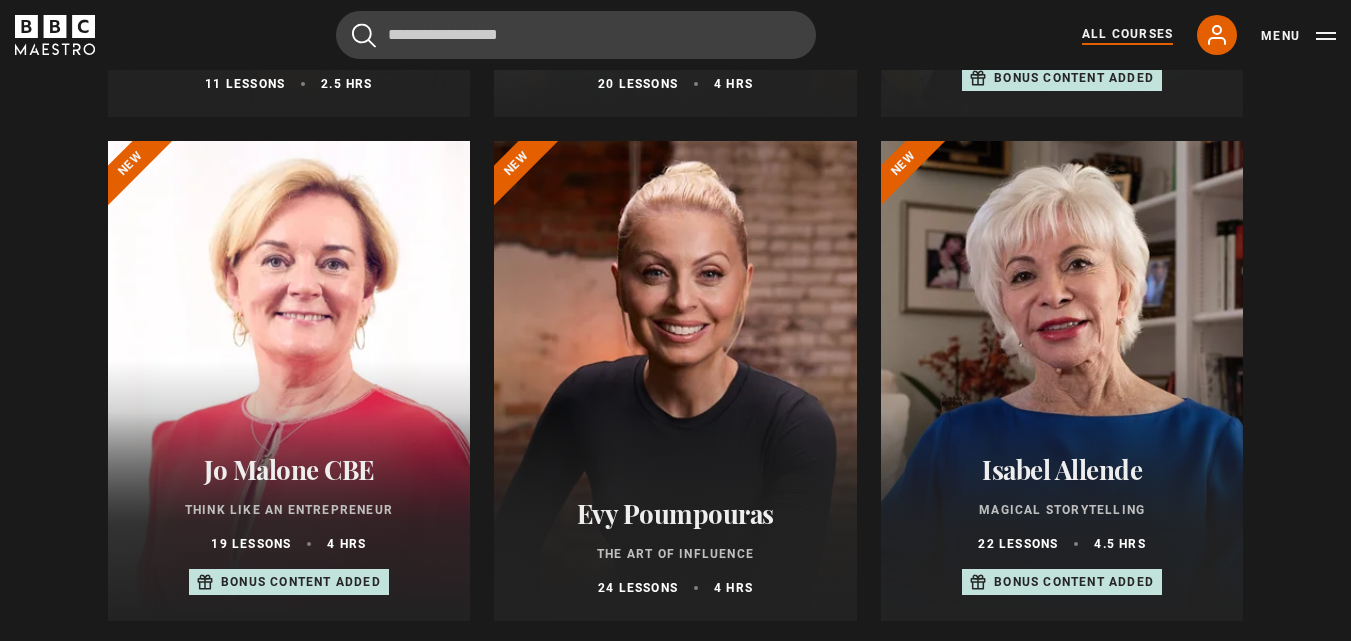 click at bounding box center (1062, 381) 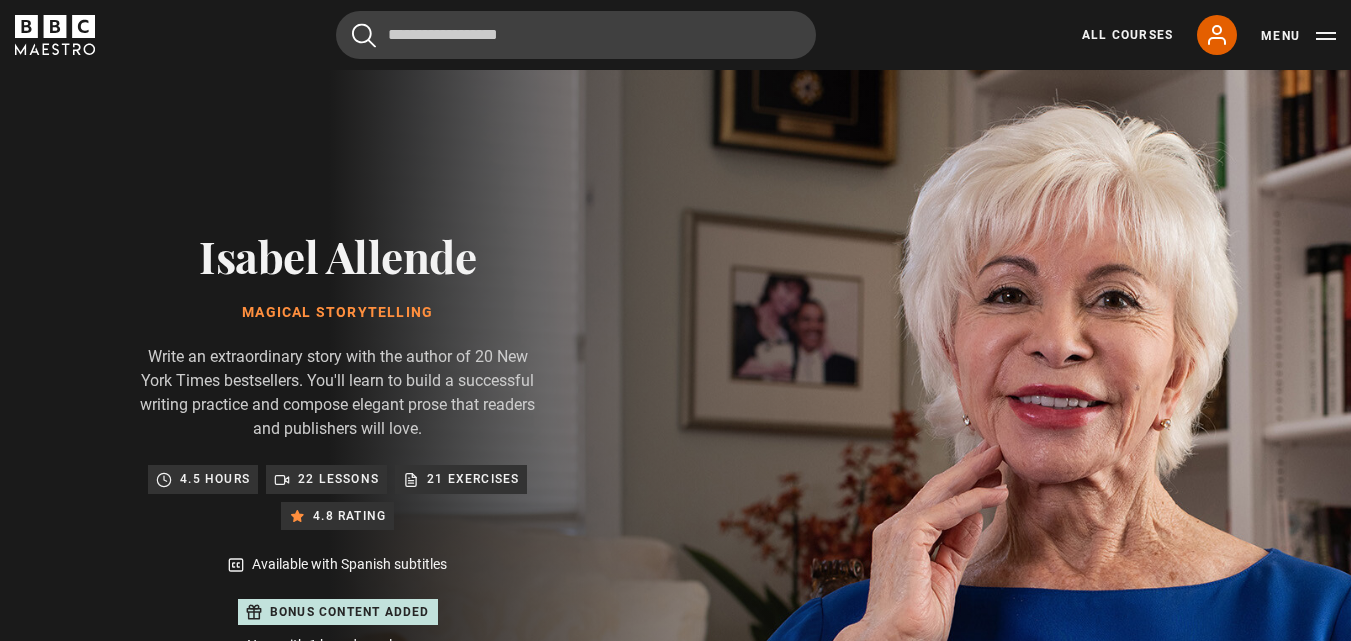 scroll, scrollTop: 0, scrollLeft: 0, axis: both 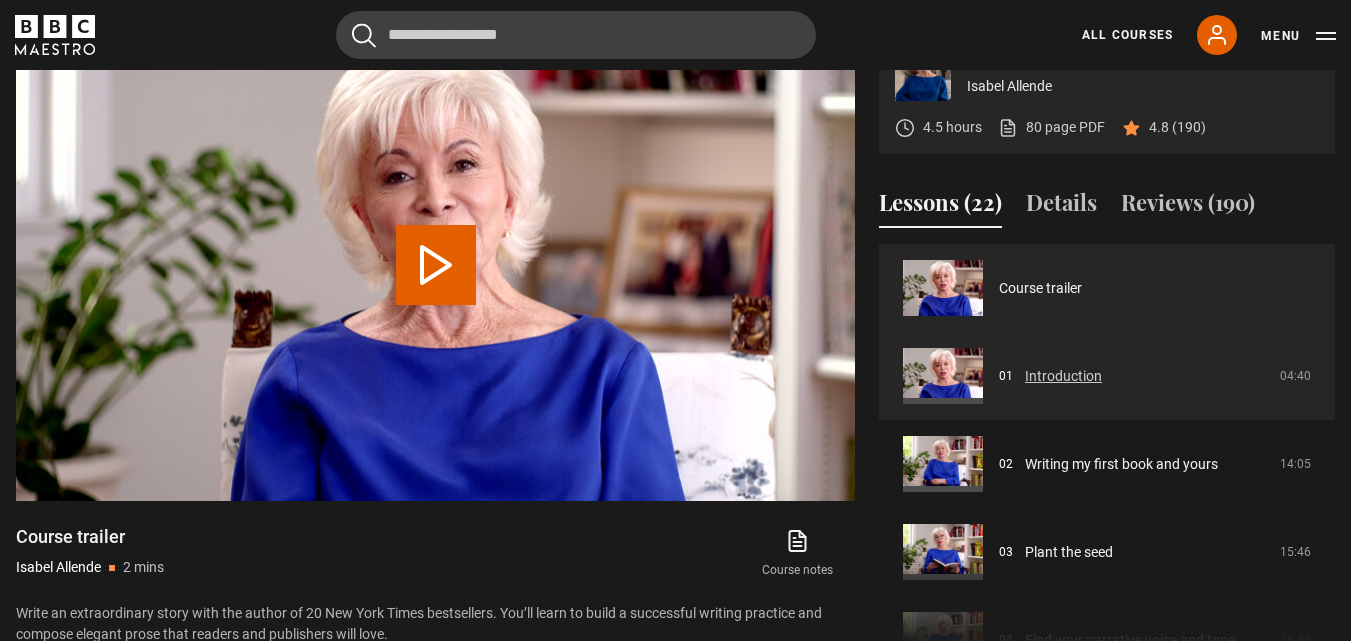 click on "Introduction" at bounding box center [1063, 376] 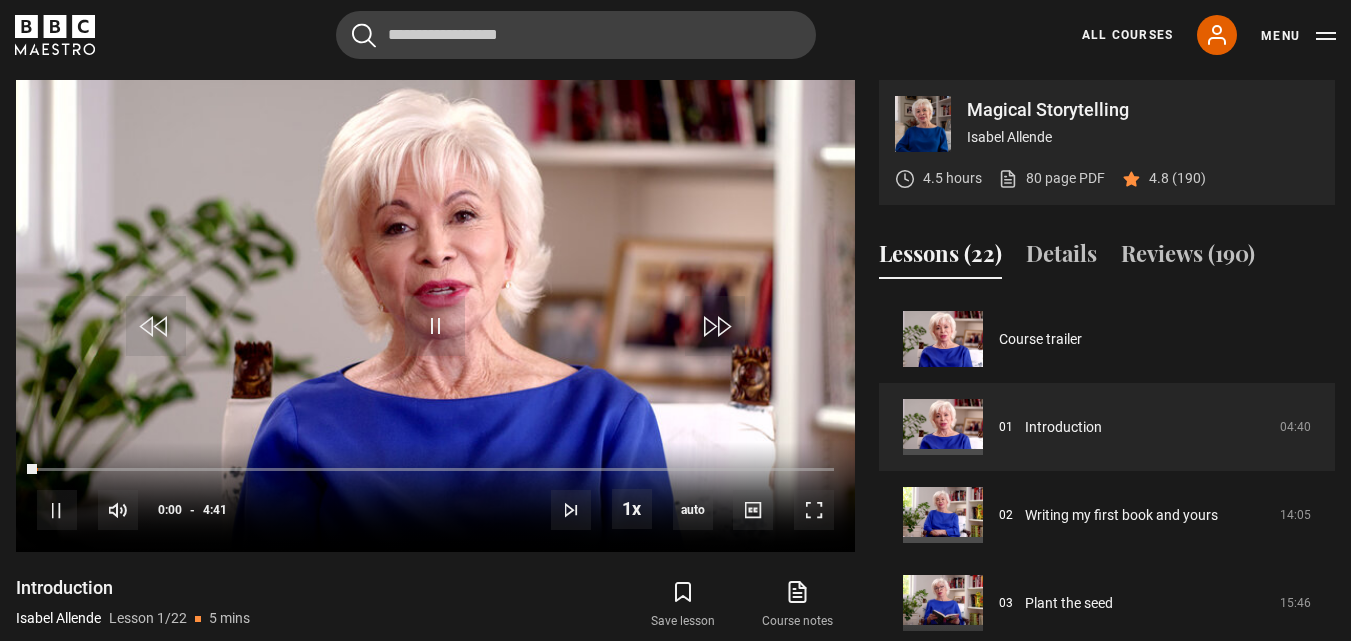 scroll, scrollTop: 978, scrollLeft: 0, axis: vertical 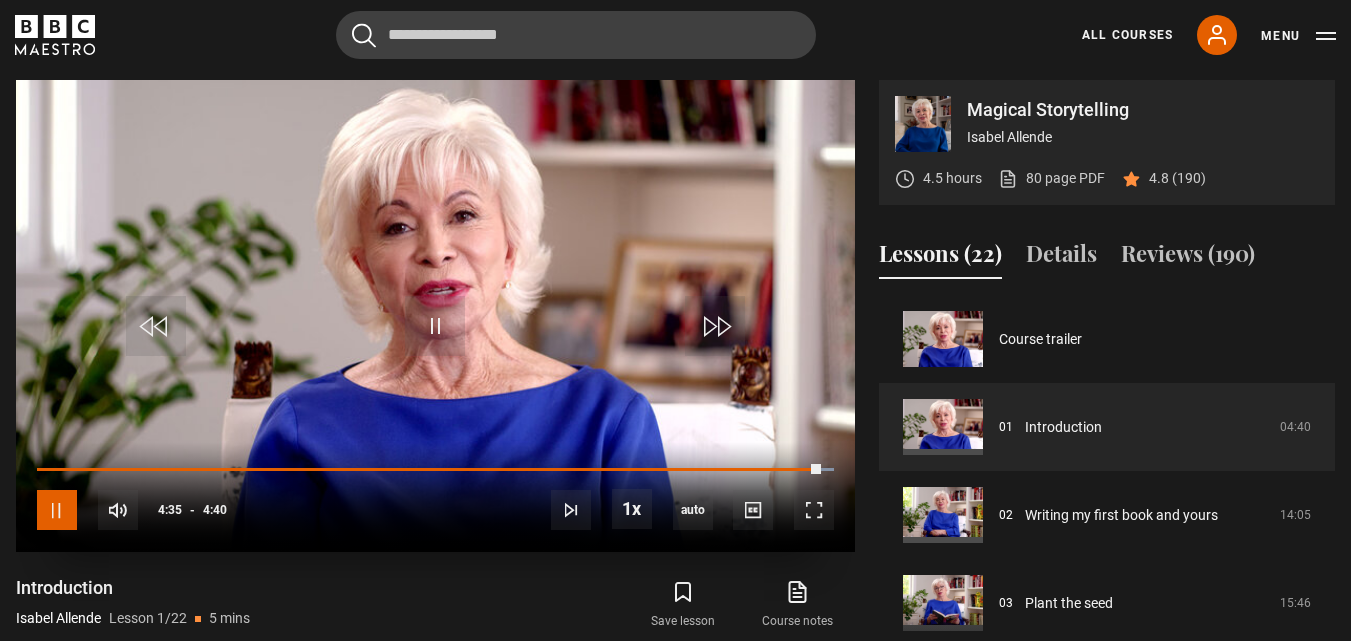 click at bounding box center (57, 510) 